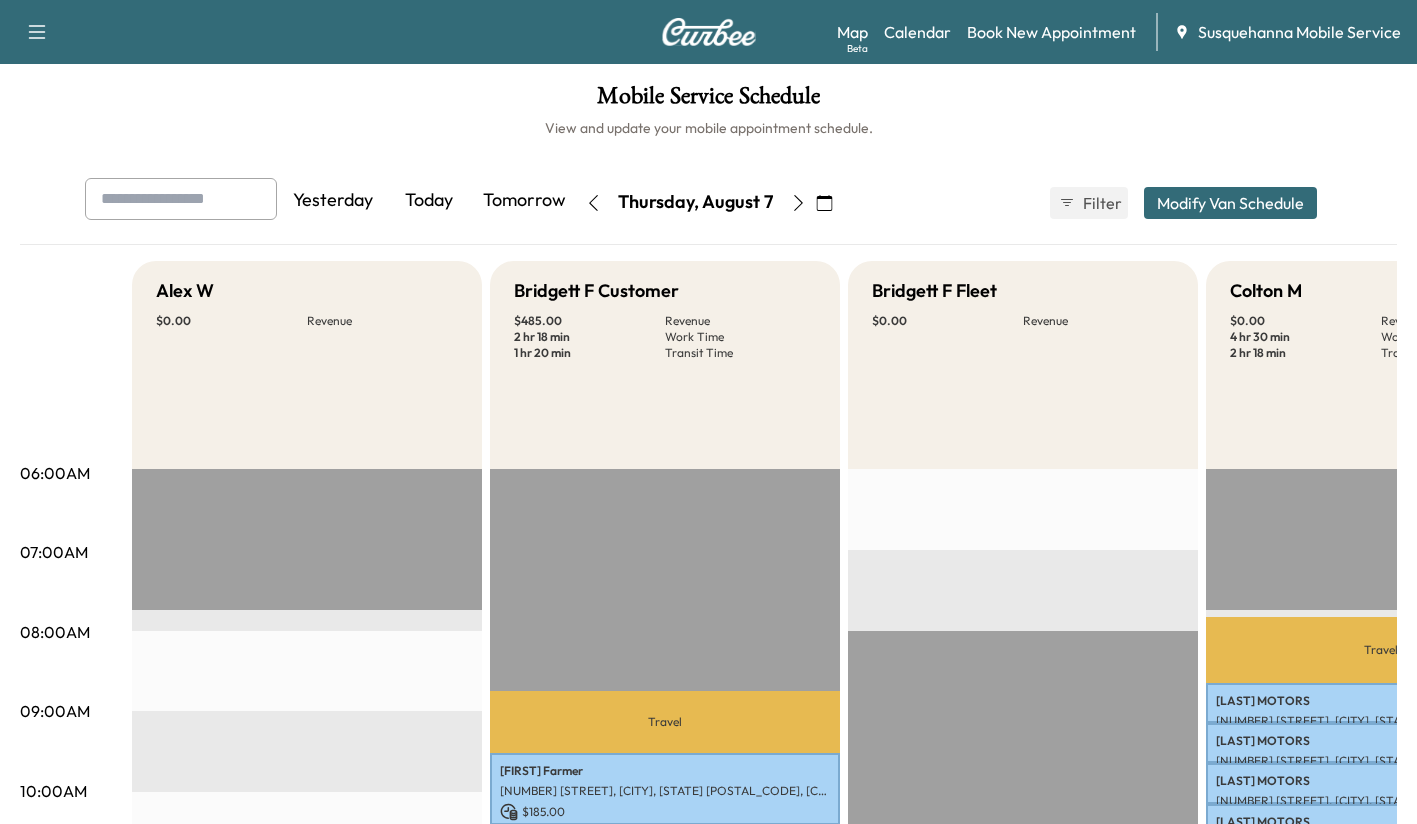 scroll, scrollTop: 473, scrollLeft: 0, axis: vertical 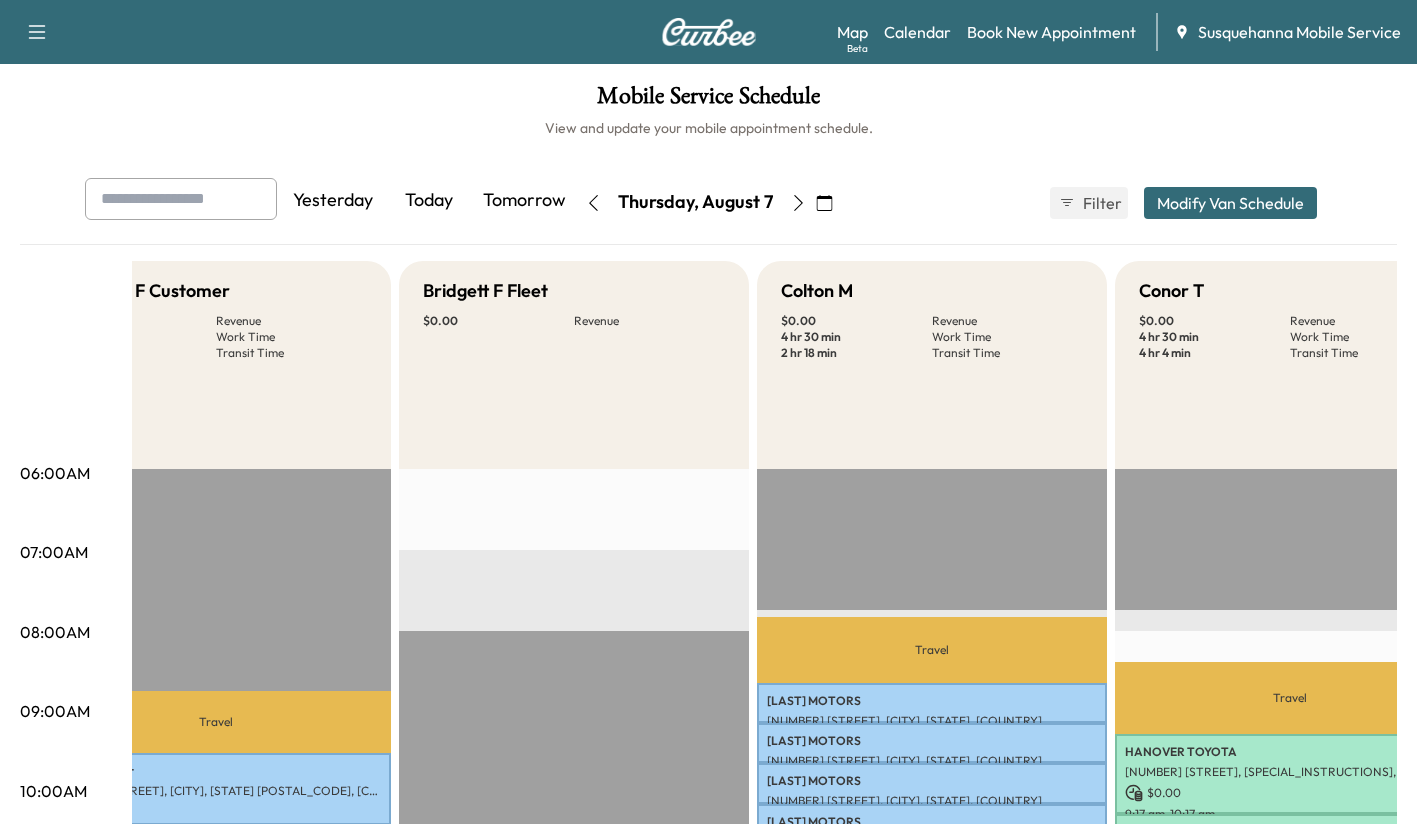 click on "Book New Appointment" at bounding box center [1051, 32] 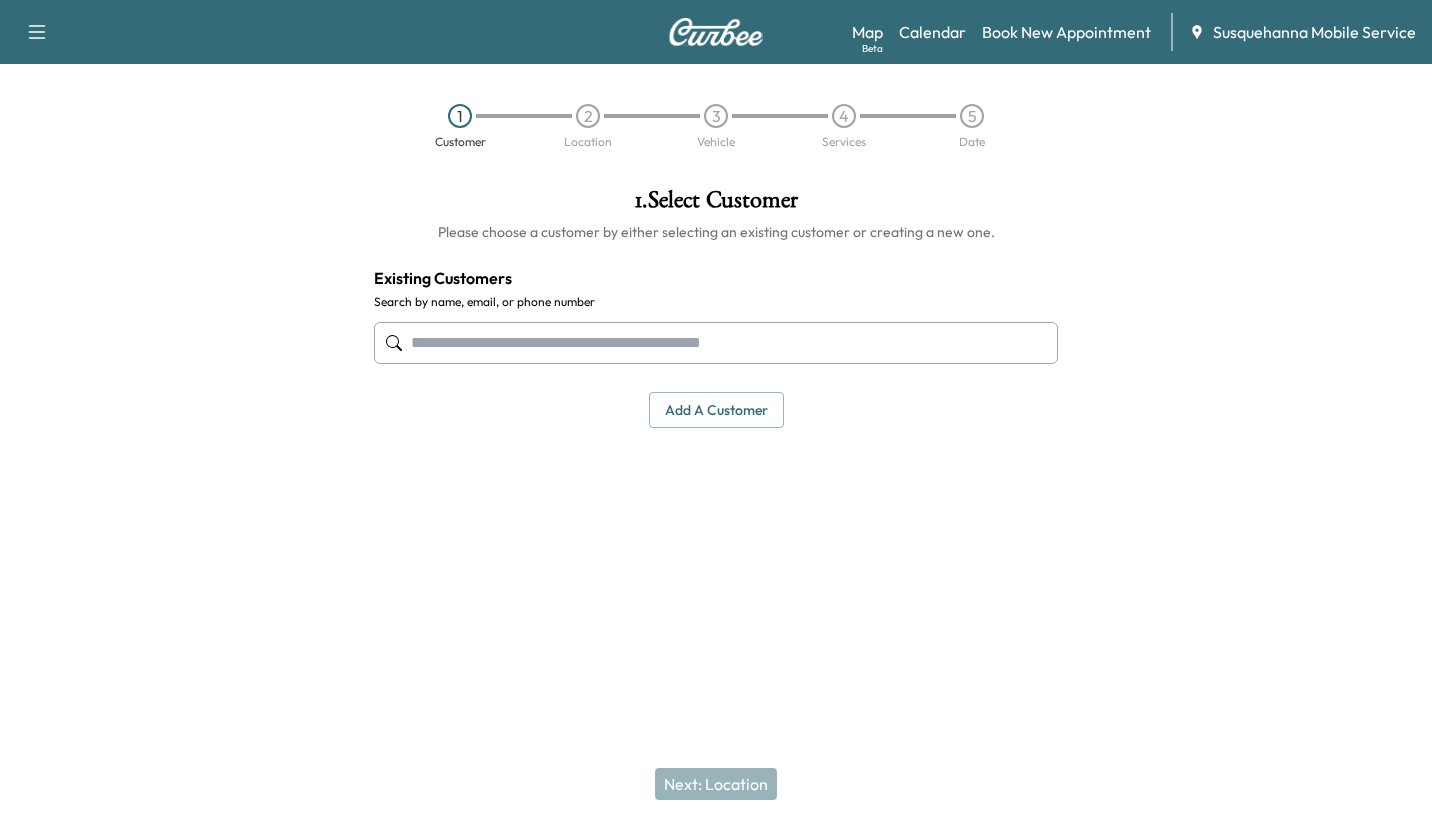 click at bounding box center (716, 343) 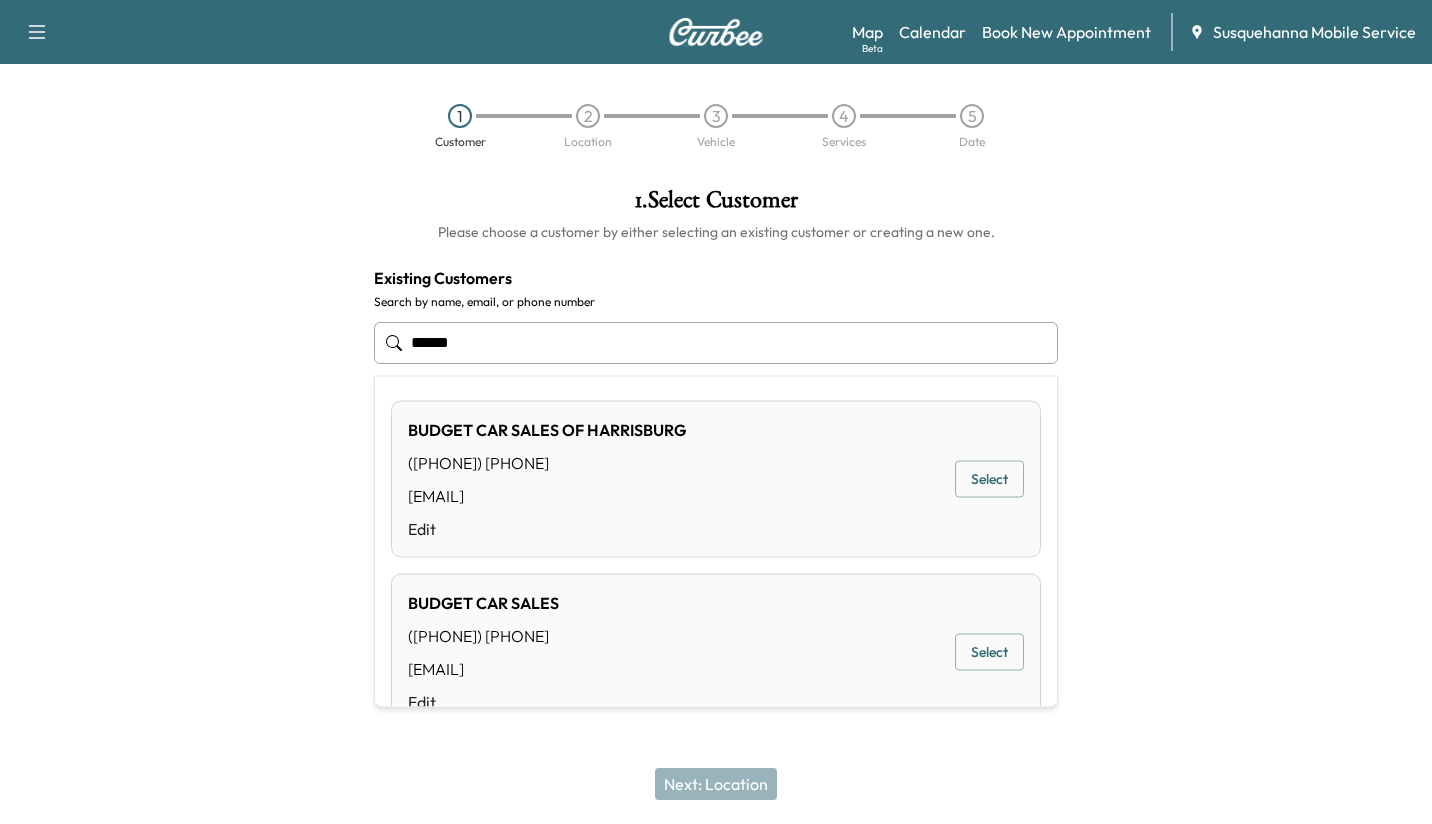 click on "Select" at bounding box center (989, 479) 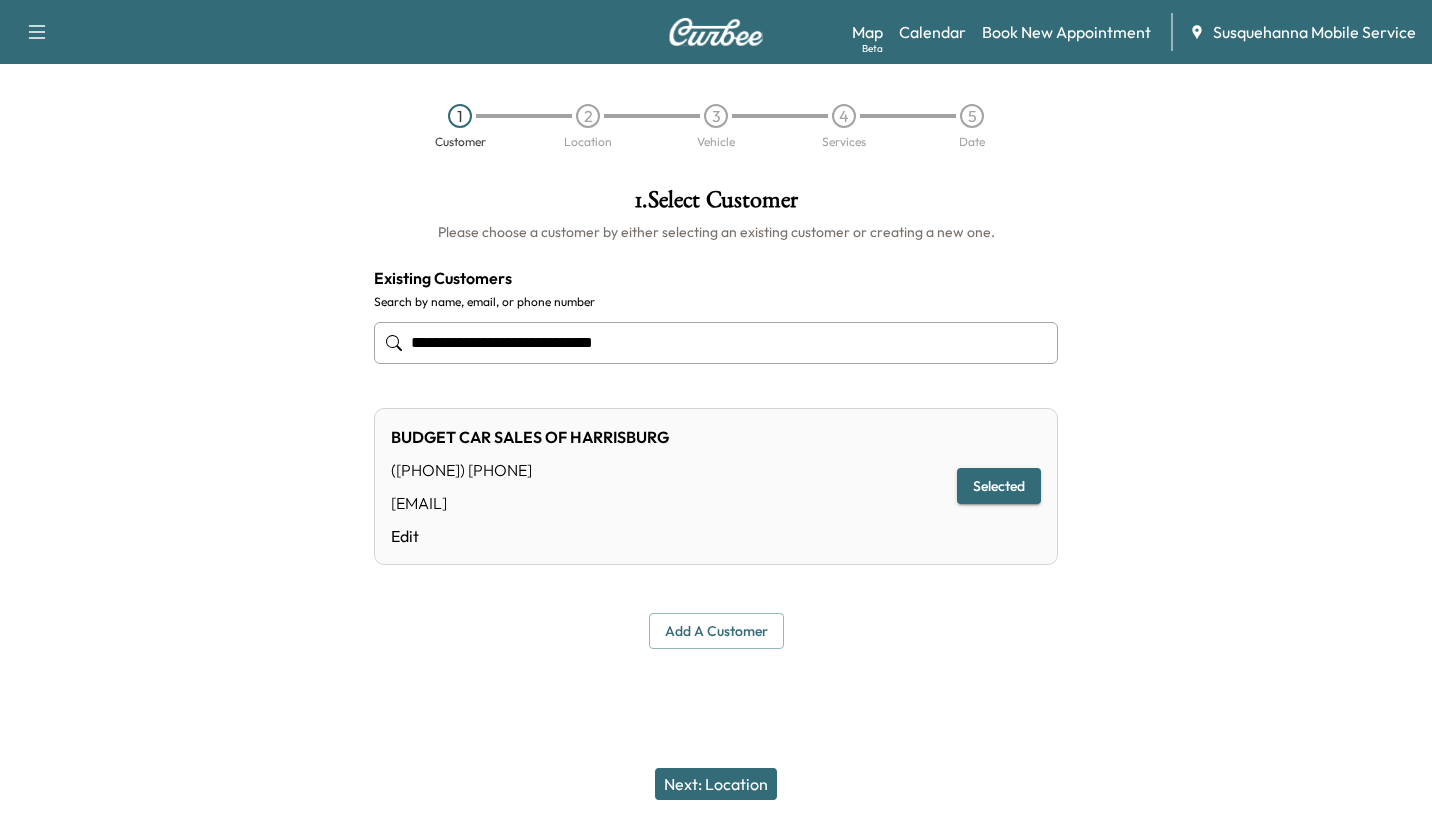 type on "**********" 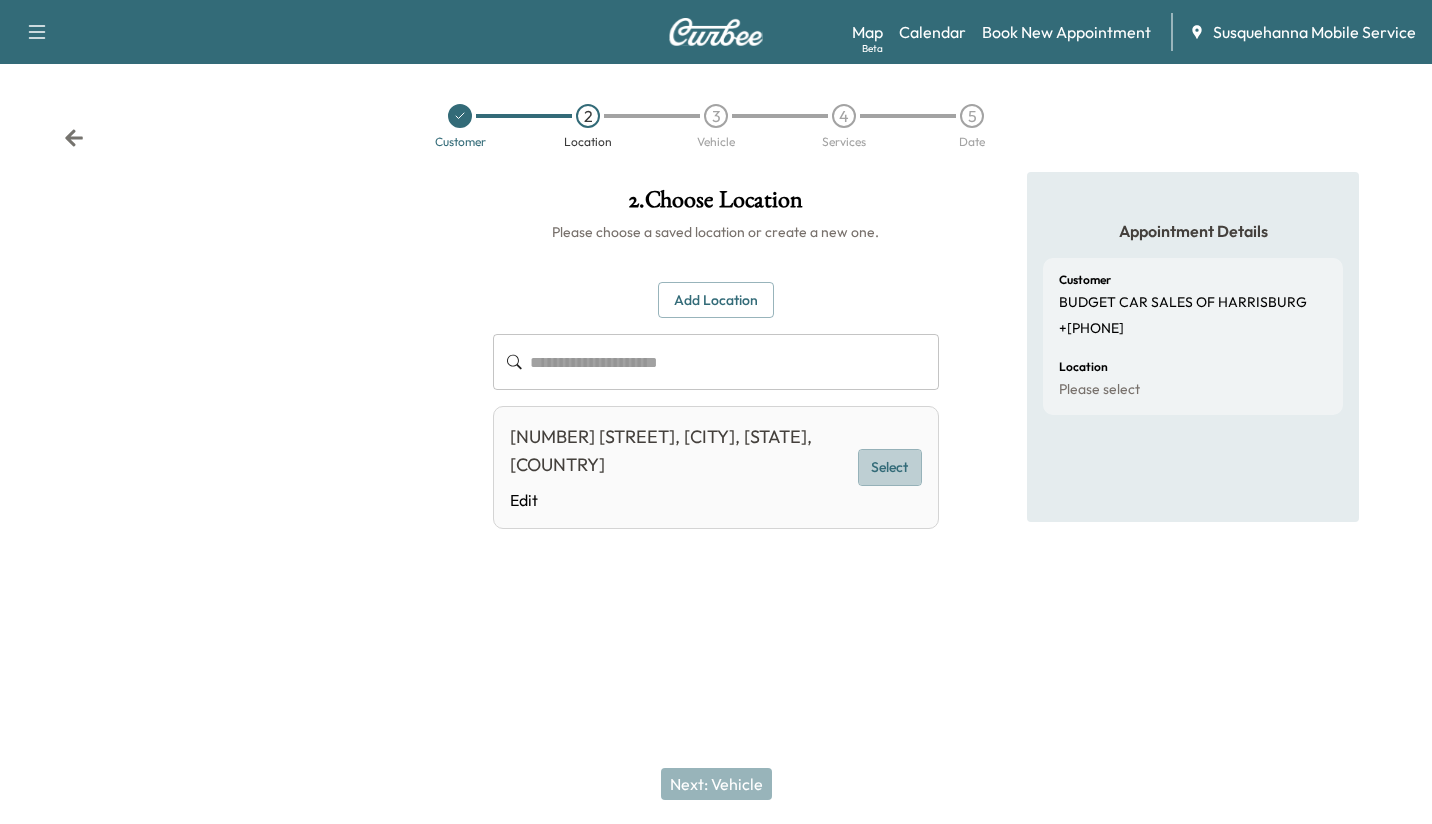 click on "Select" at bounding box center (890, 467) 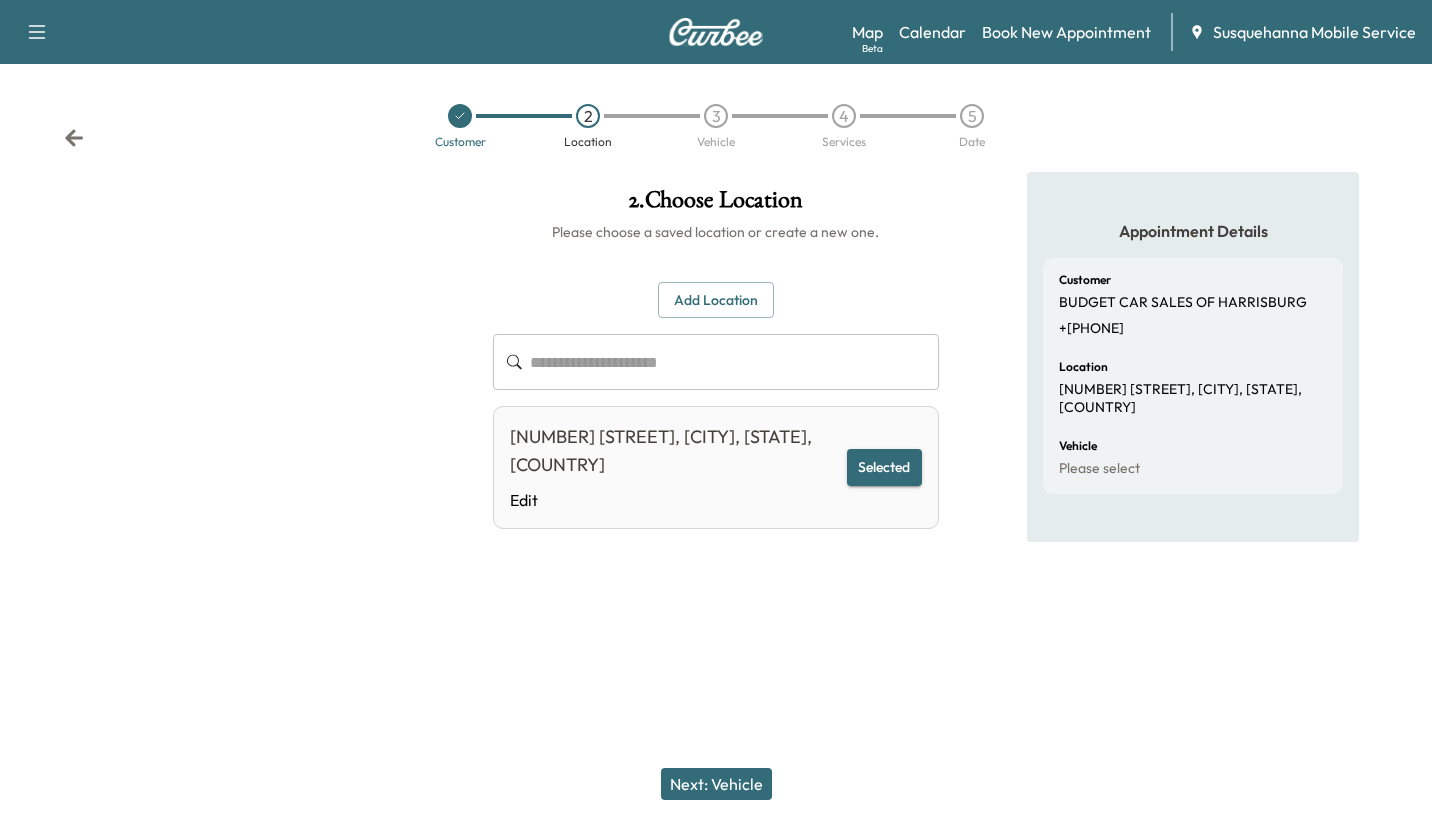 click on "Next: Vehicle" at bounding box center [716, 784] 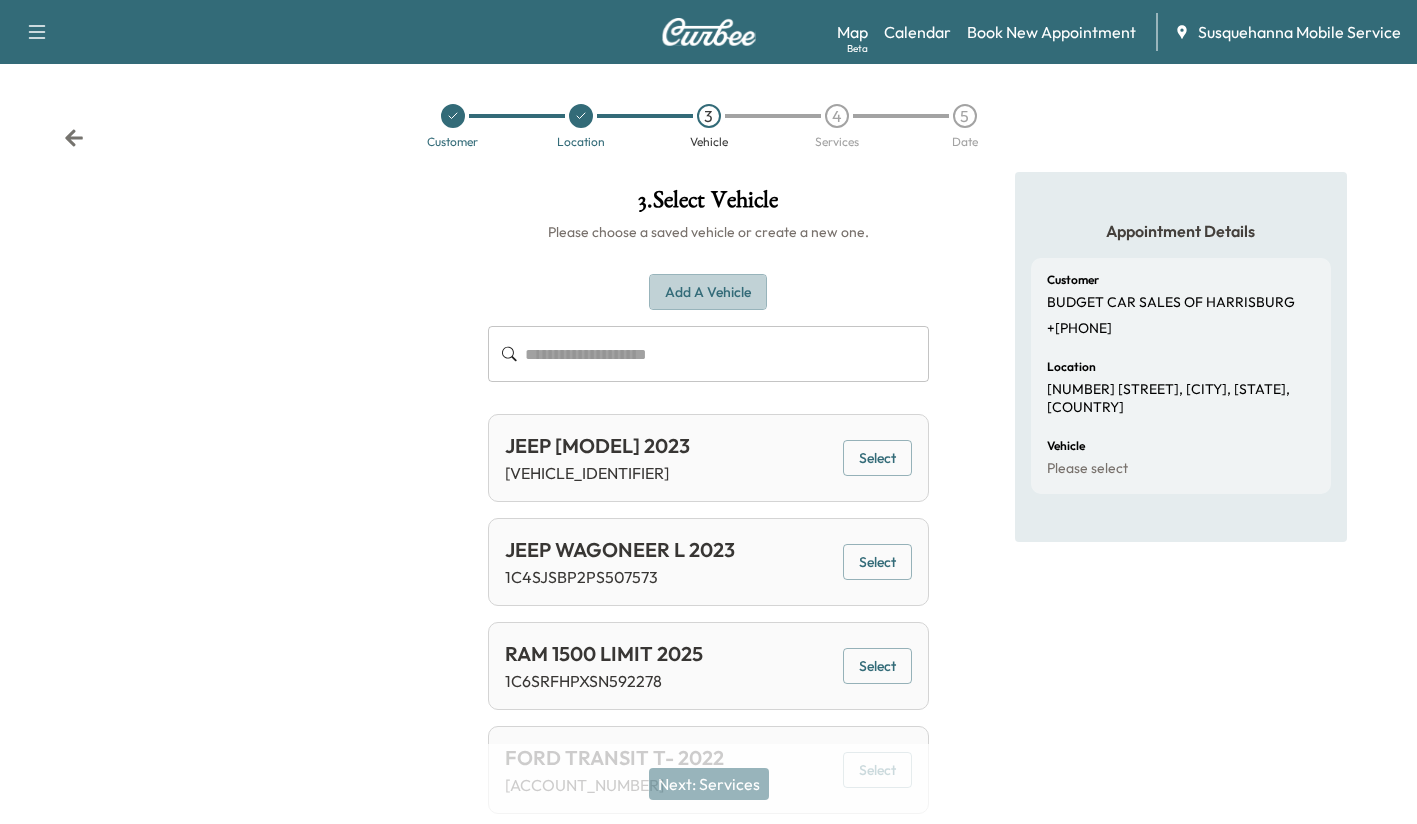 click on "Add a Vehicle" at bounding box center [708, 292] 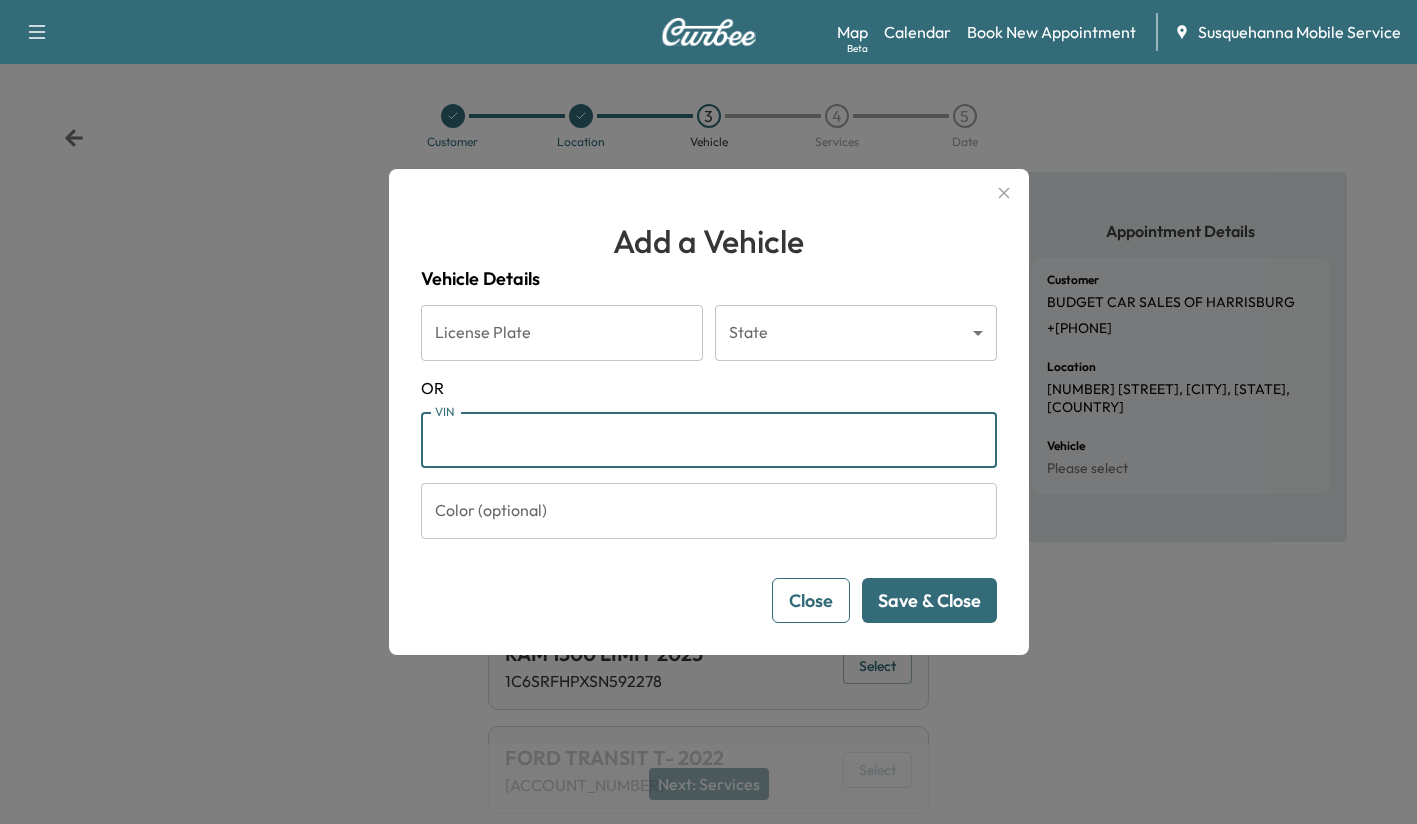 click on "VIN" at bounding box center (709, 440) 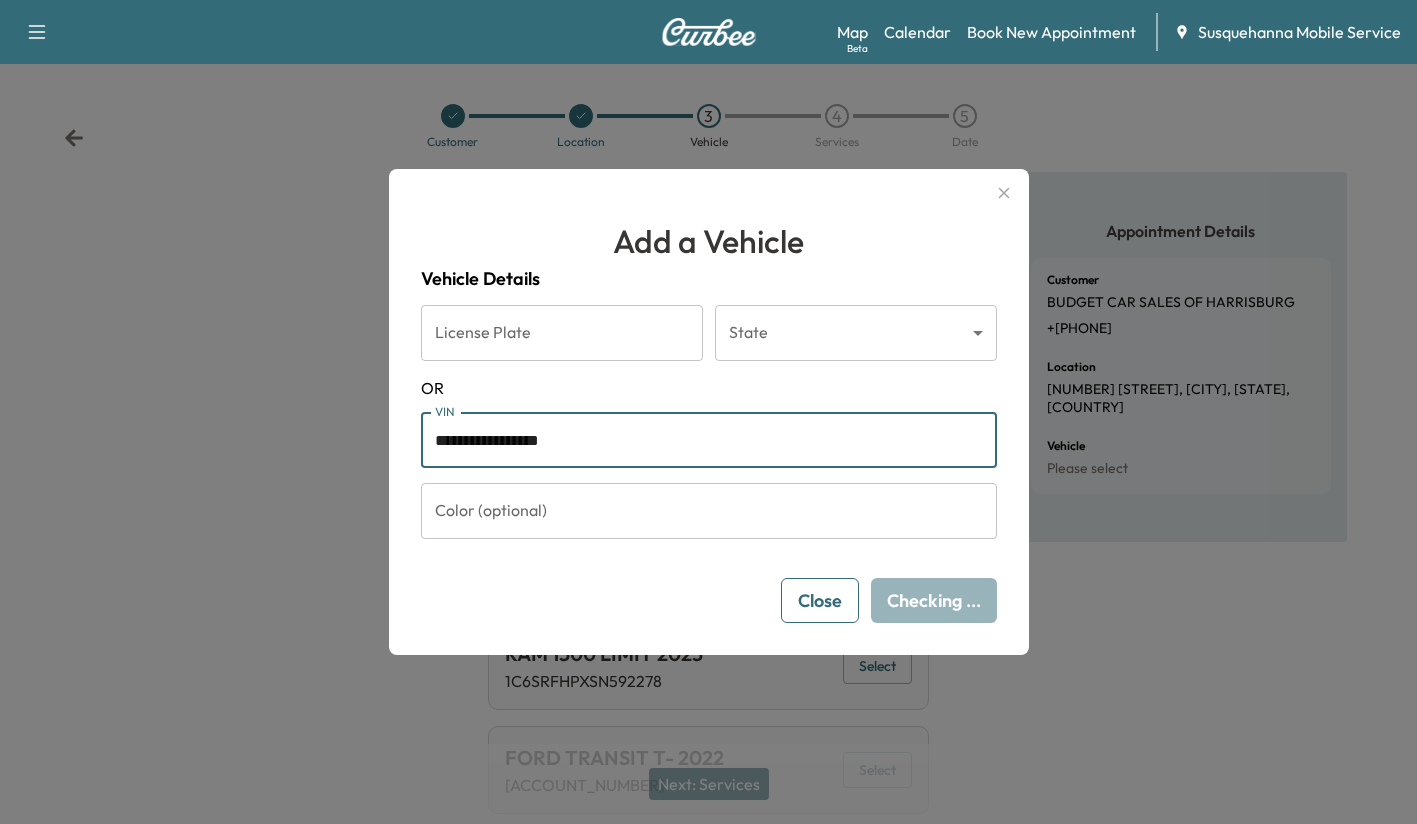 type on "**********" 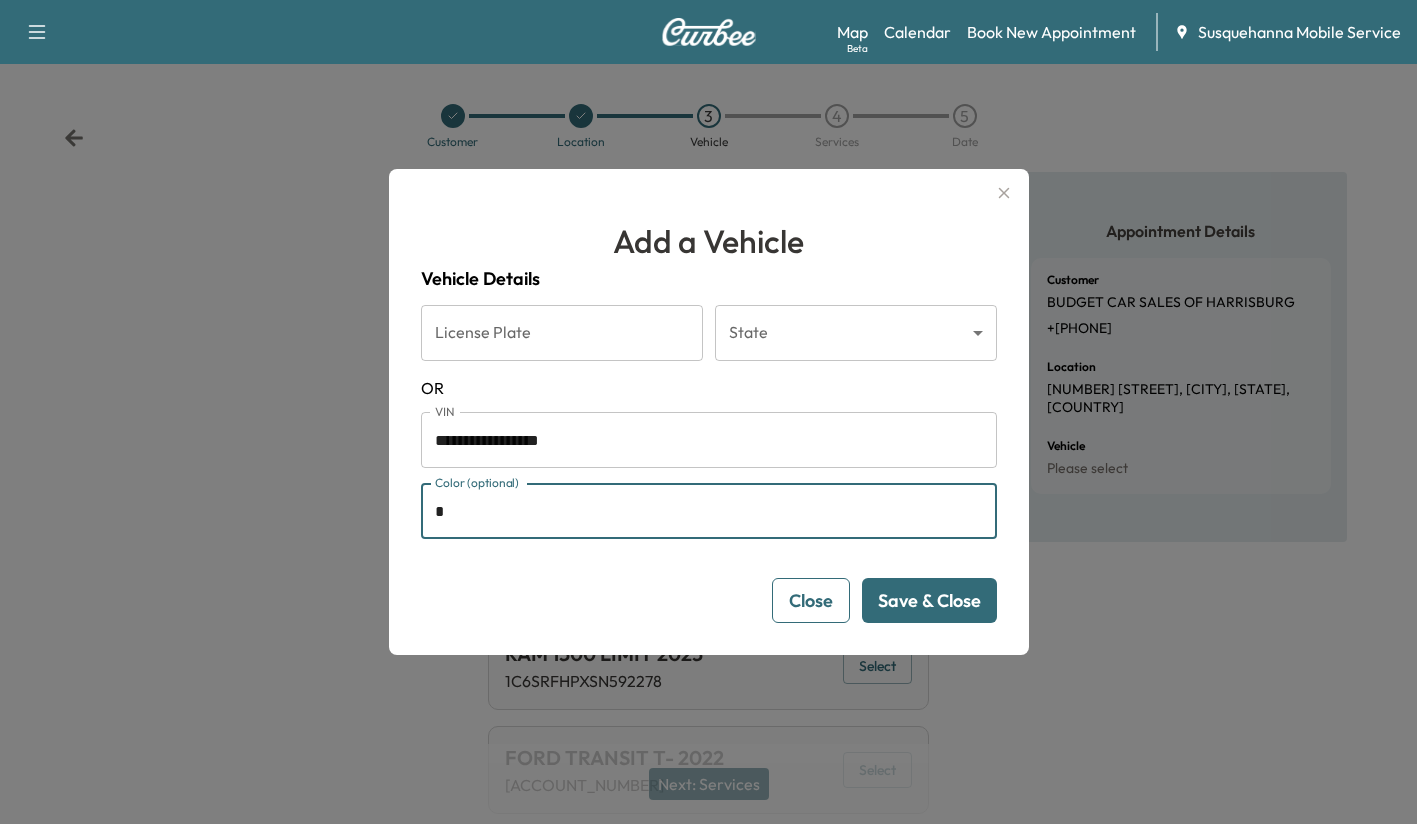 type on "*****" 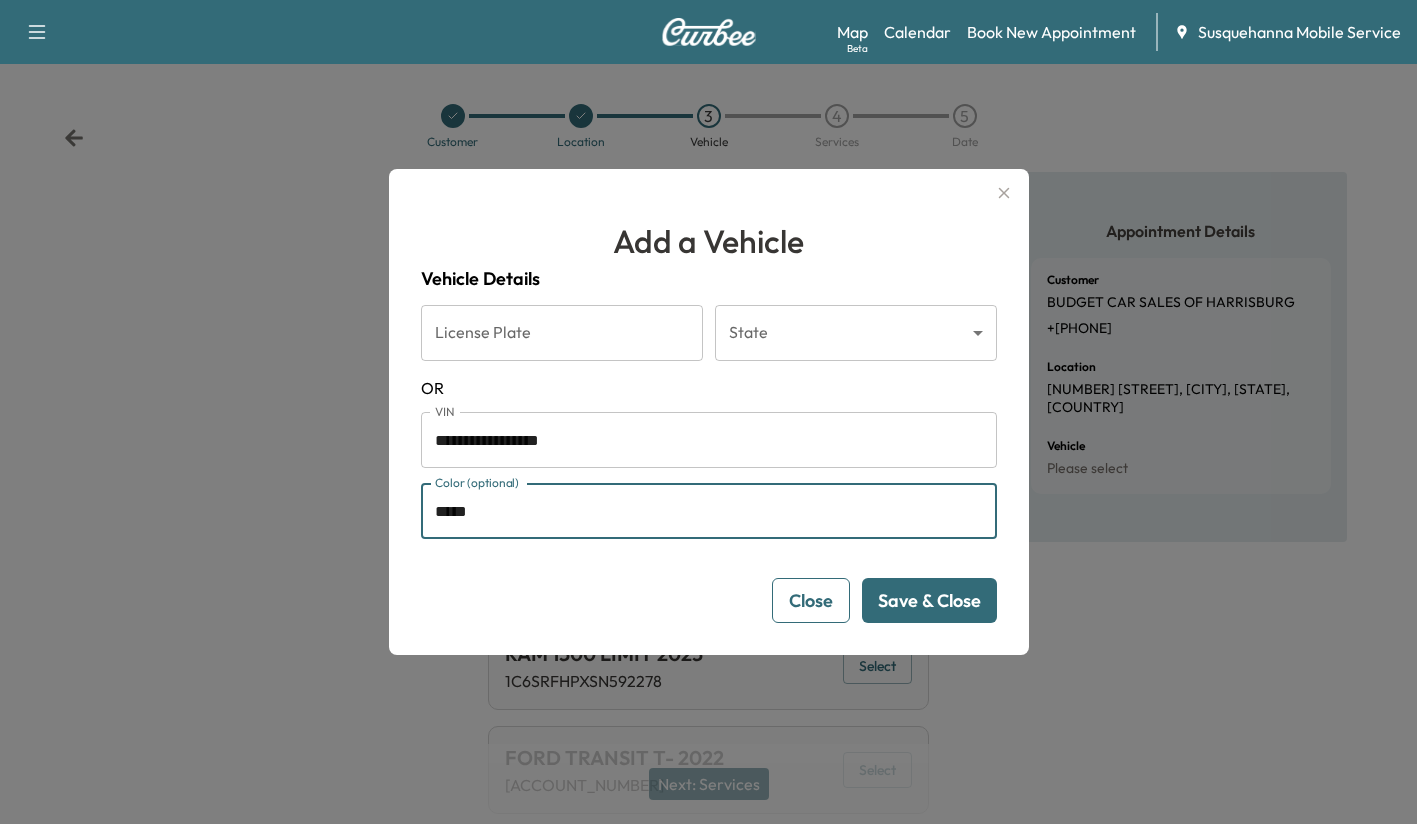 click on "Save & Close" at bounding box center [929, 600] 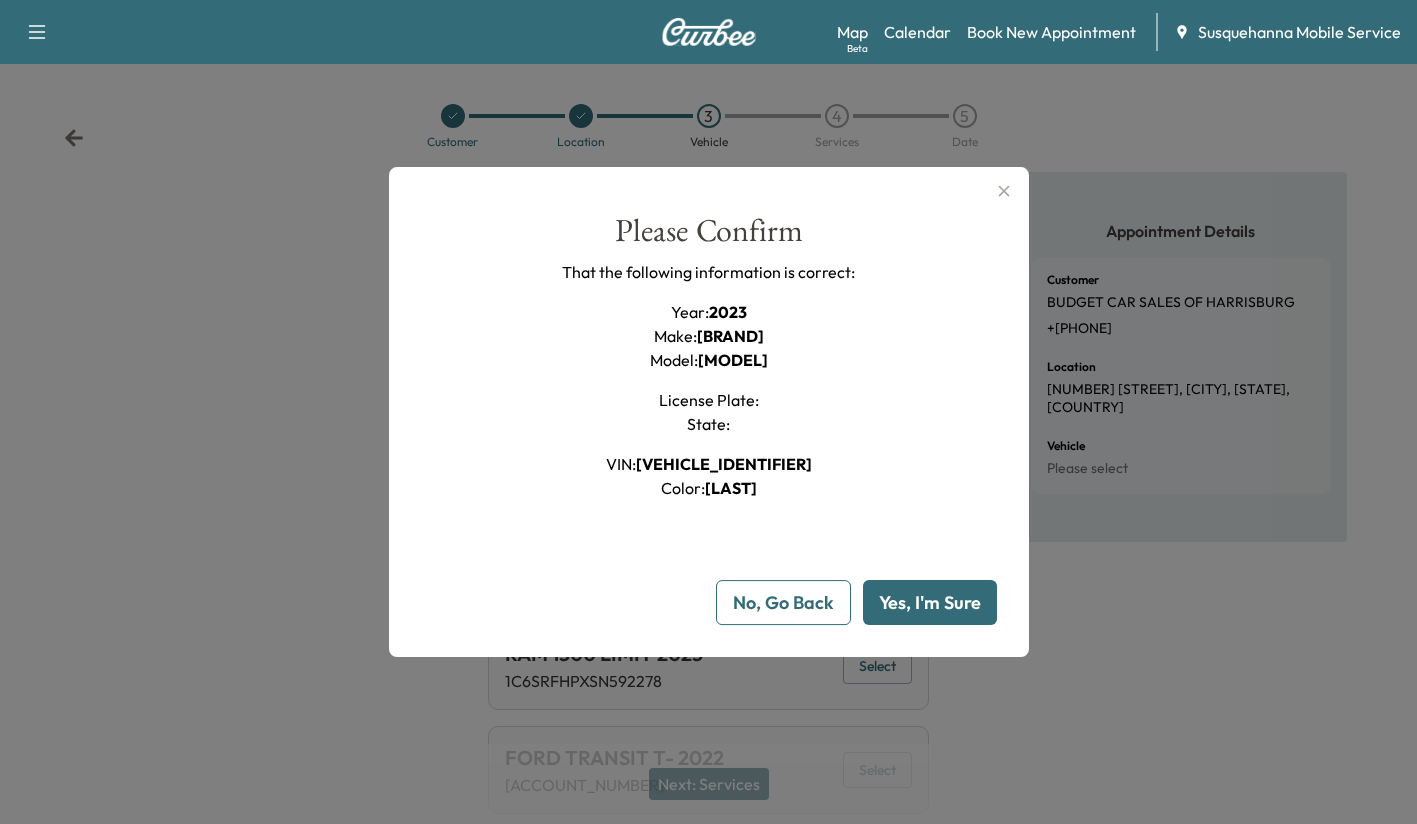 click on "Yes, I'm Sure" at bounding box center (930, 602) 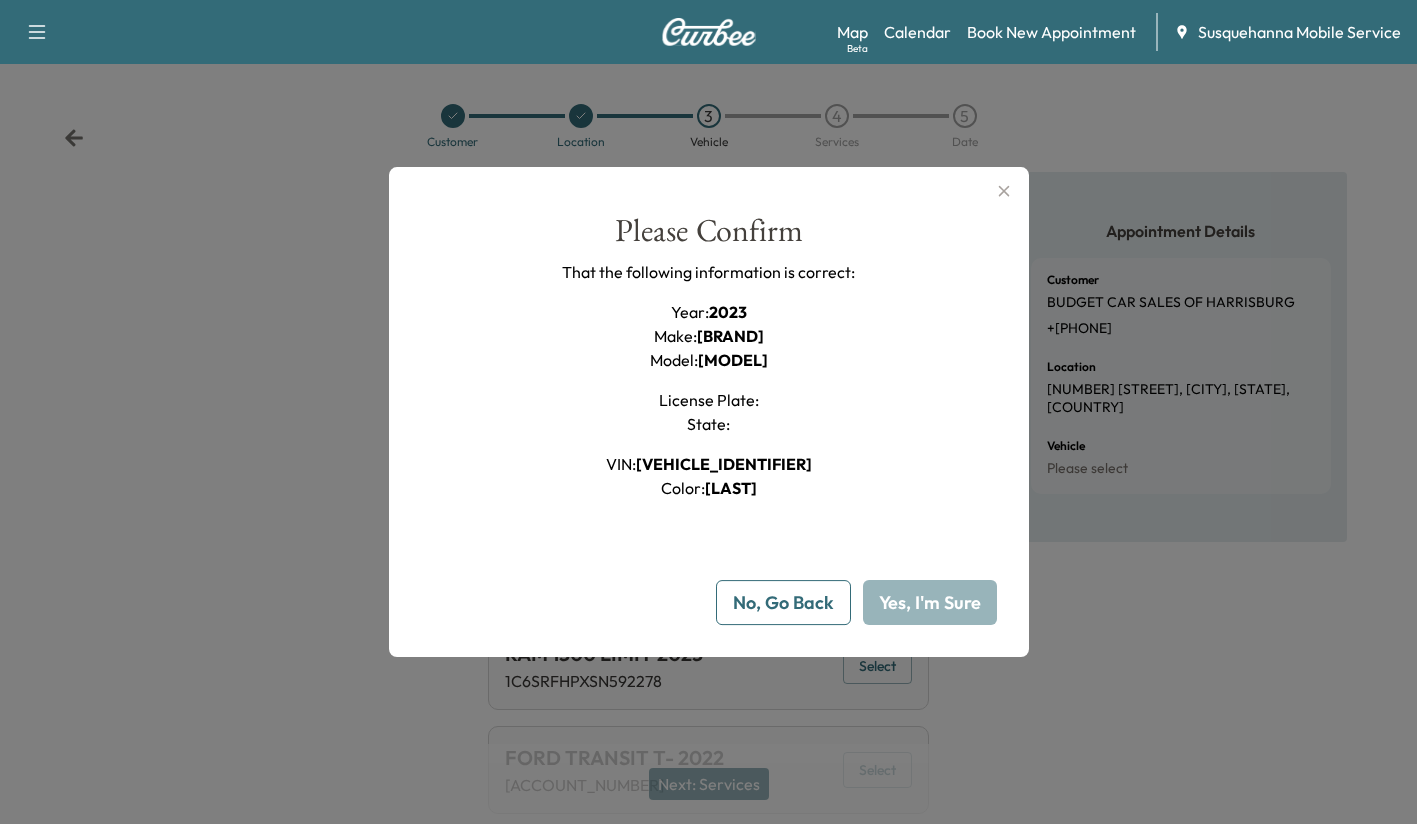 type 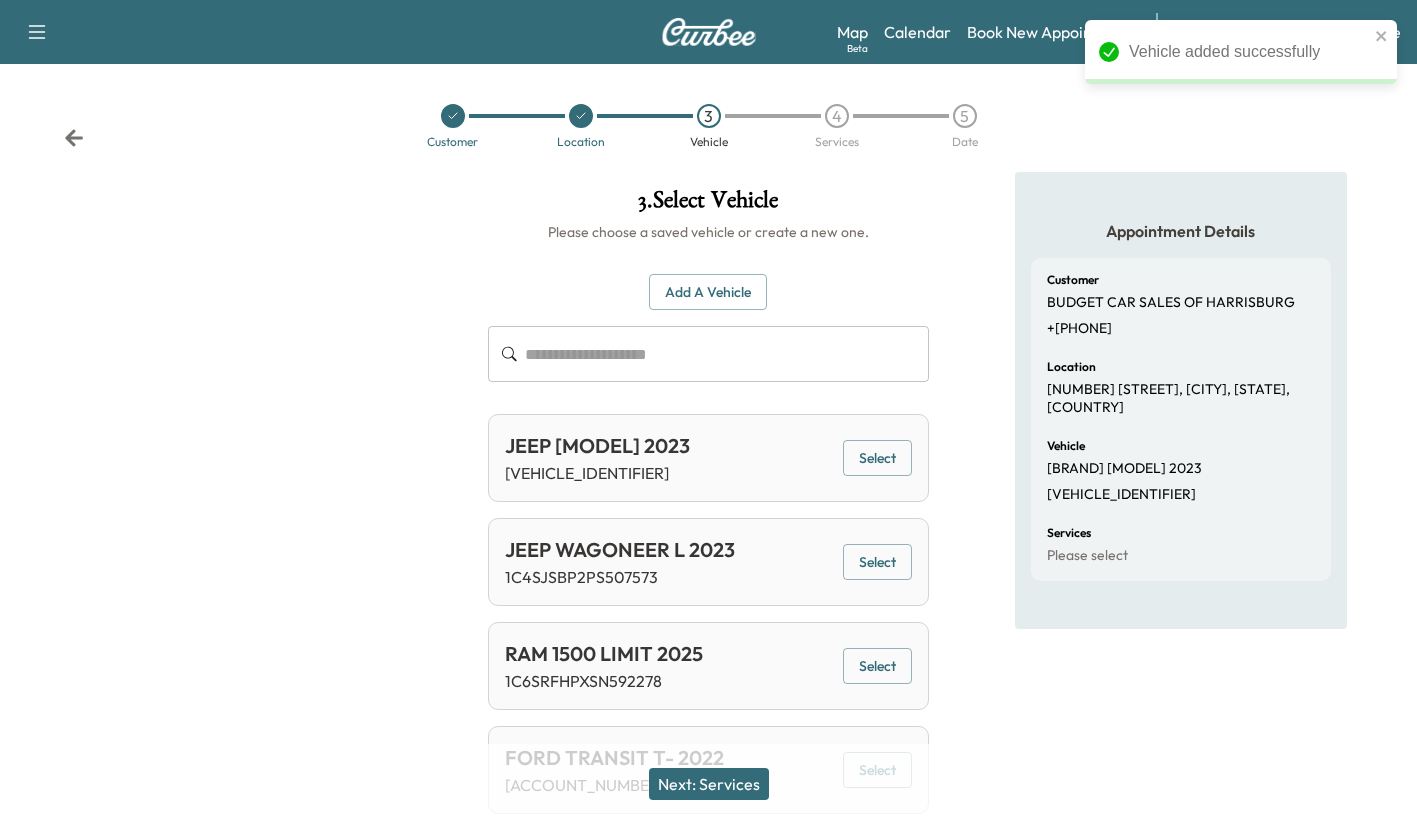 click on "Next: Services" at bounding box center (709, 784) 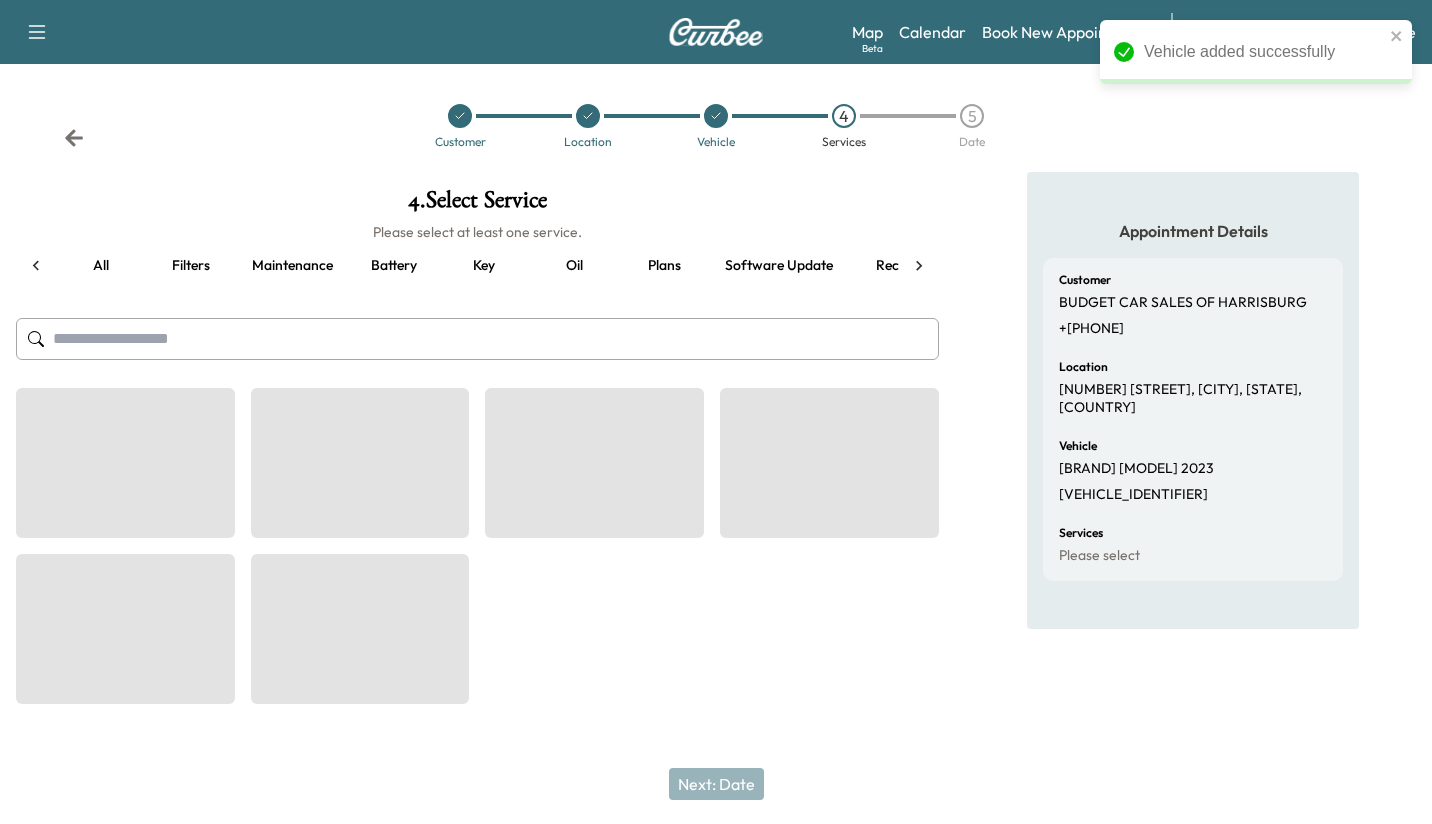 scroll, scrollTop: 0, scrollLeft: 147, axis: horizontal 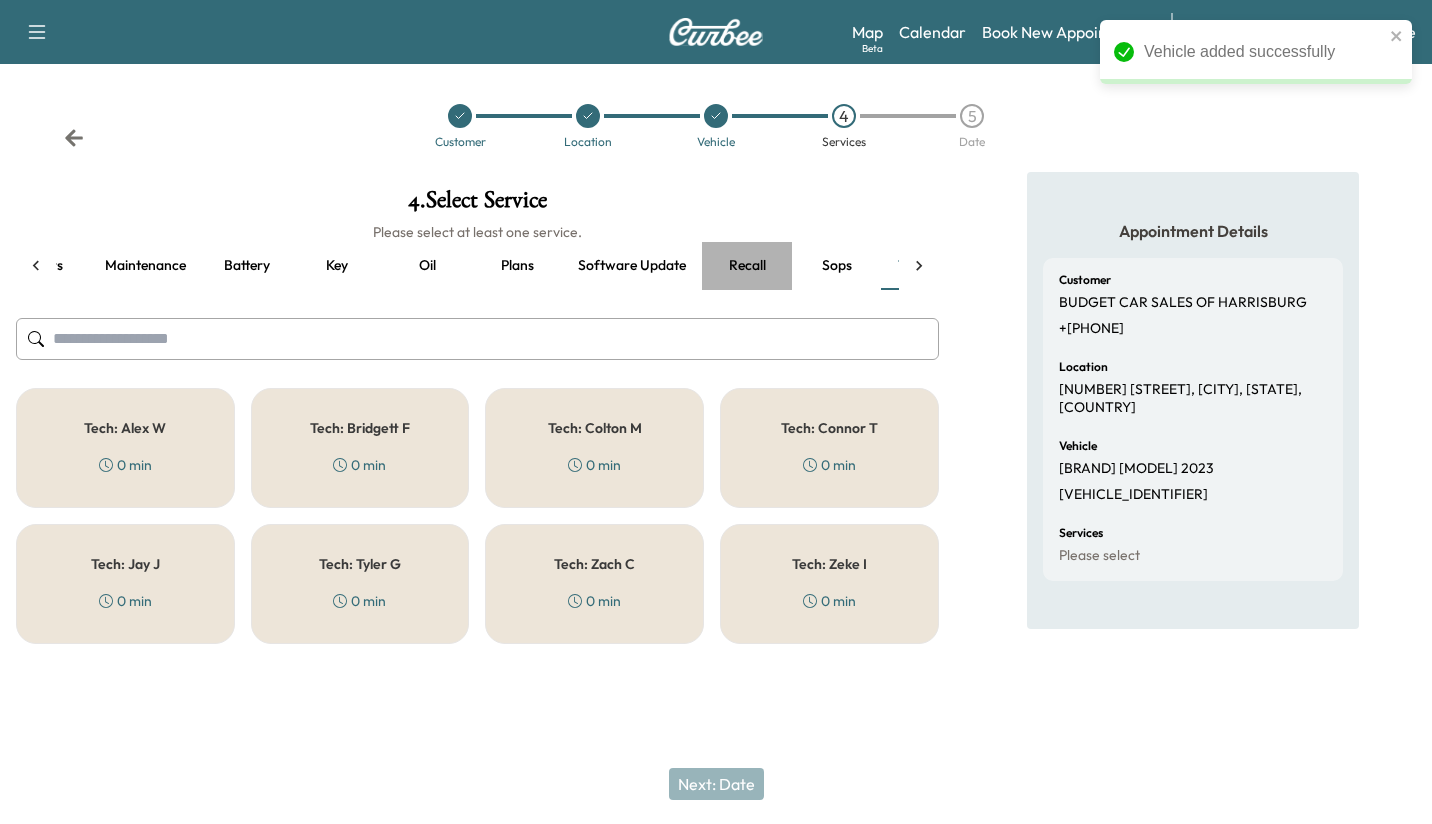 click on "Recall" at bounding box center [747, 266] 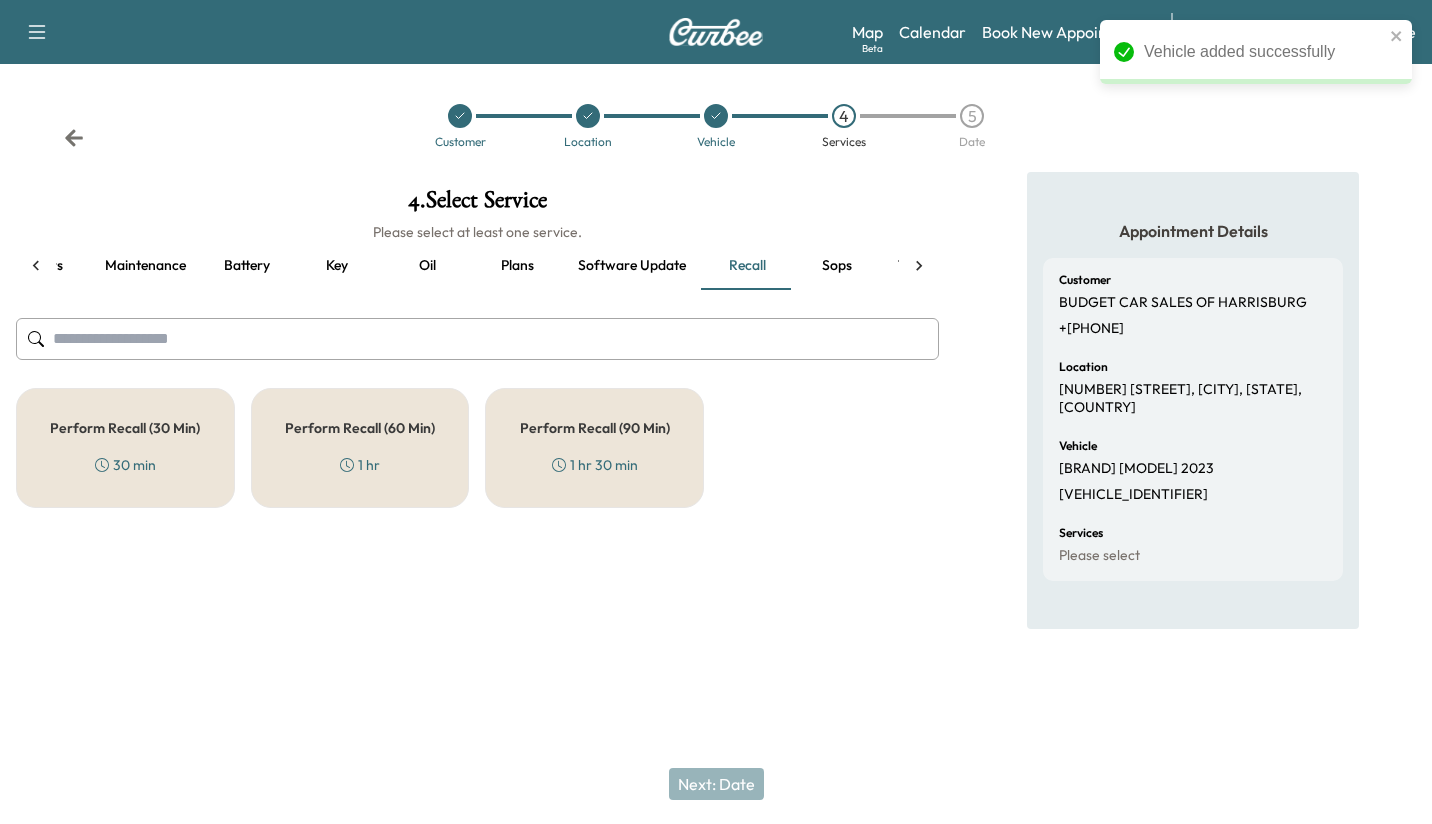 click on "Perform Recall (30 Min)" at bounding box center [125, 428] 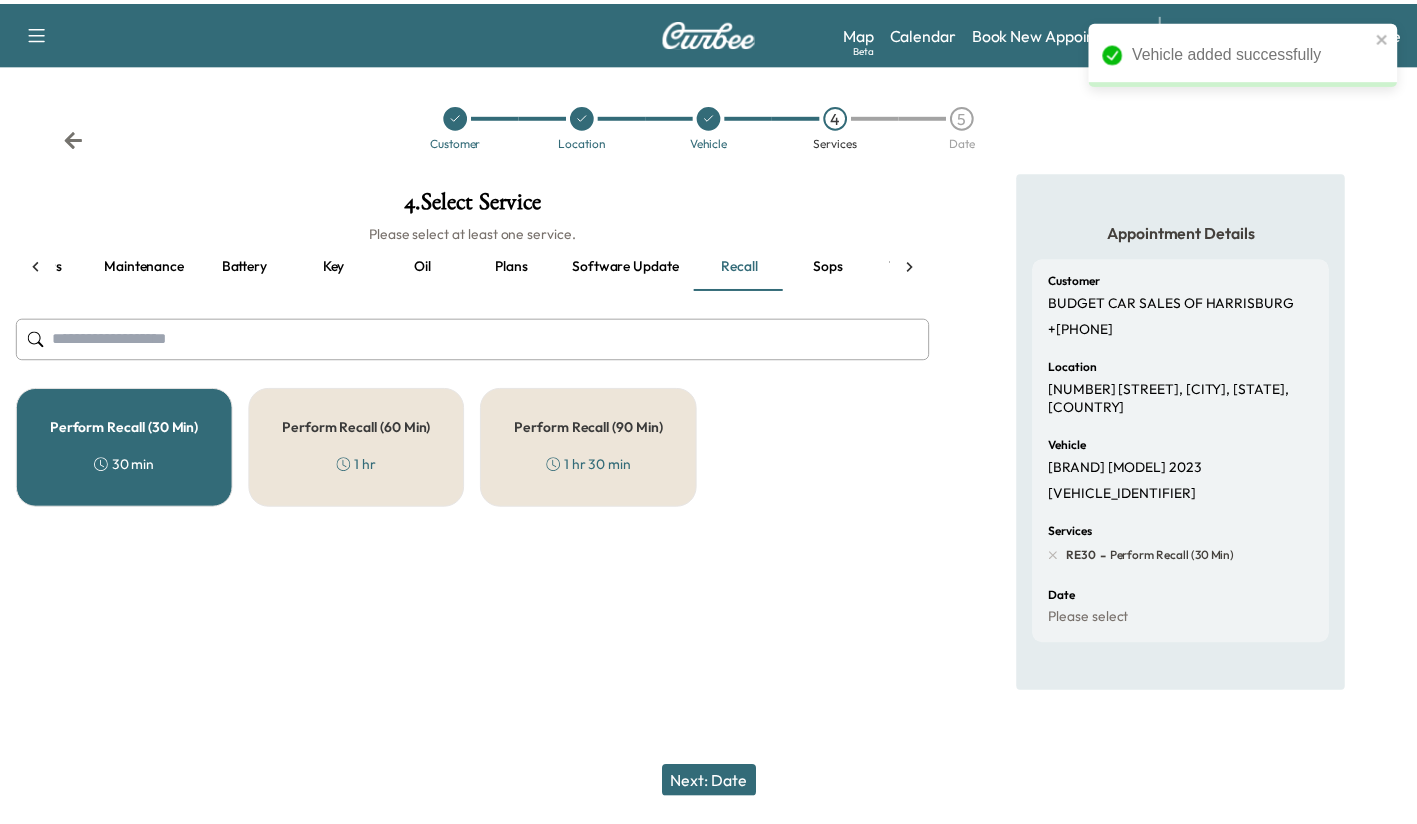 scroll, scrollTop: 0, scrollLeft: 227, axis: horizontal 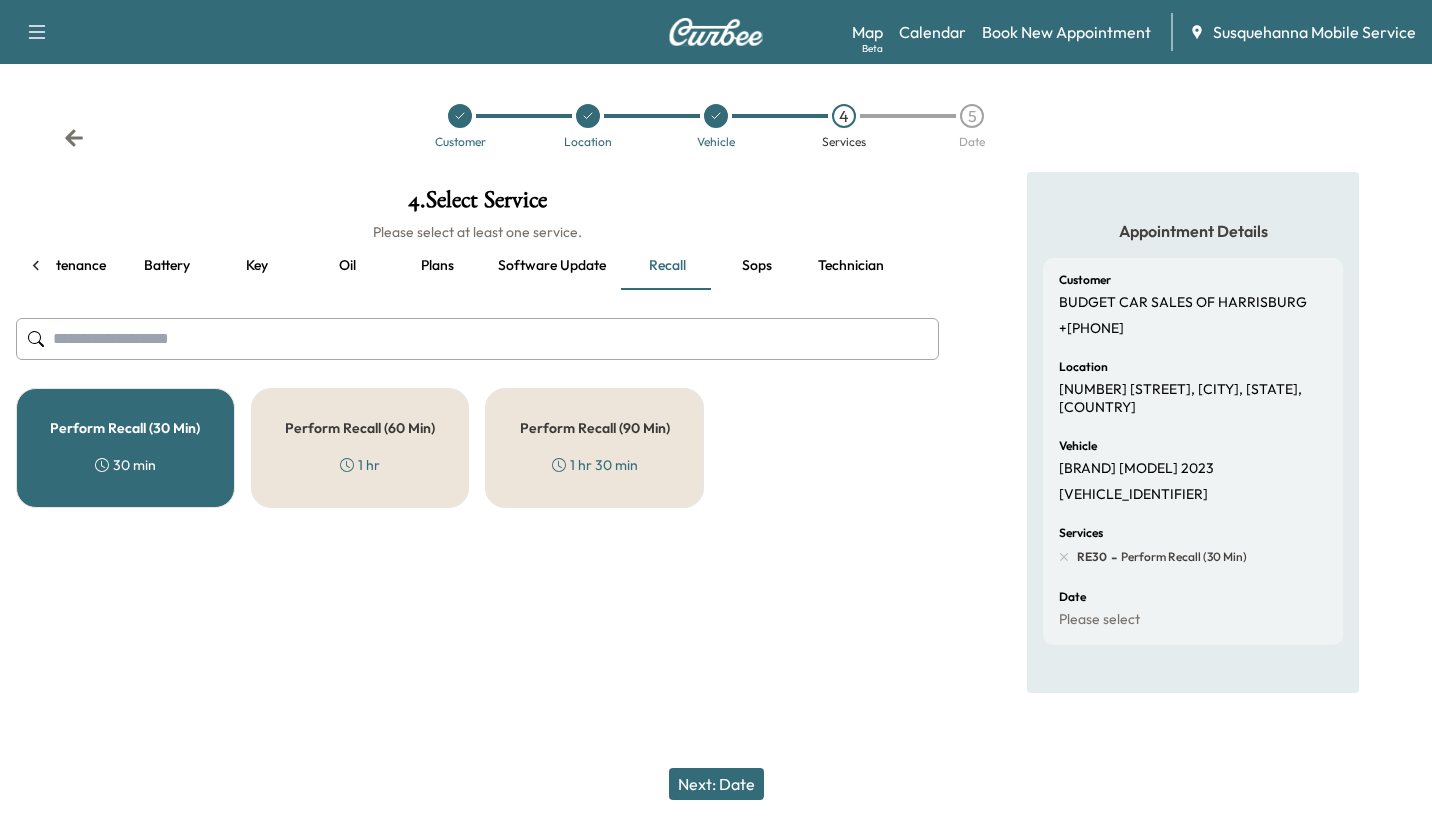 click on "Technician" at bounding box center (851, 266) 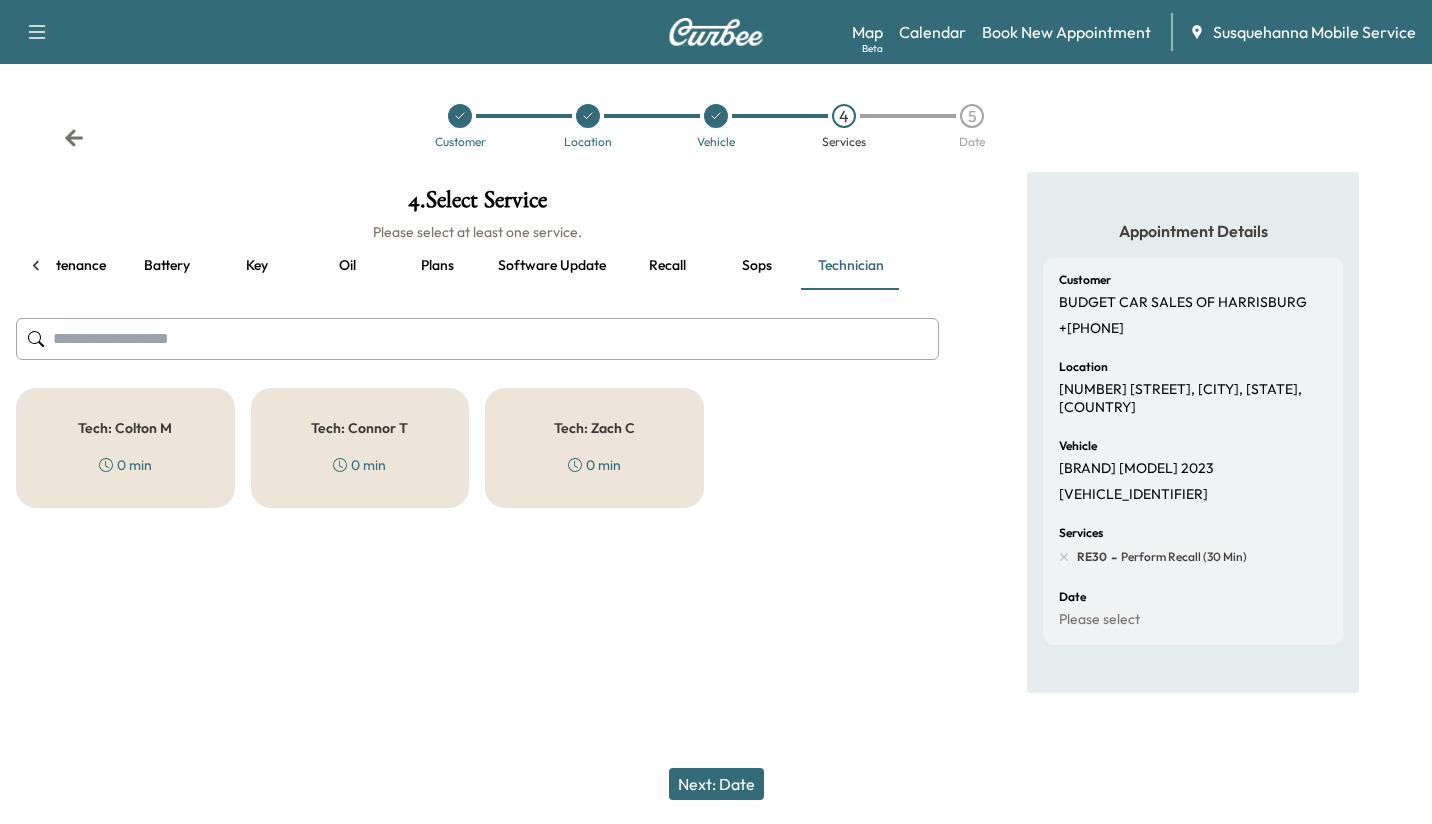 click on "Tech: [FIRST] [LAST] 0 min" at bounding box center [125, 448] 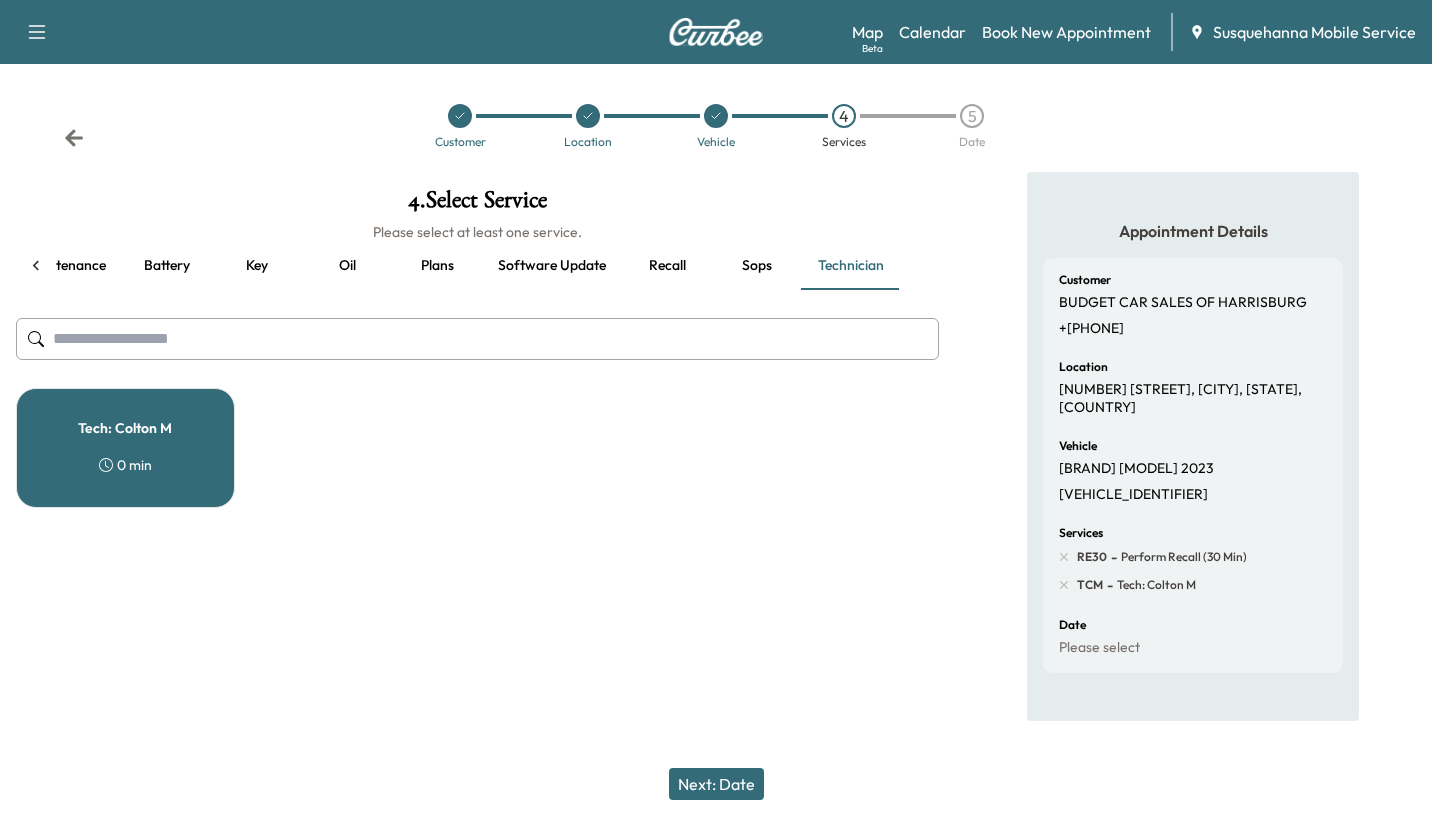 click on "Next: Date" at bounding box center [716, 784] 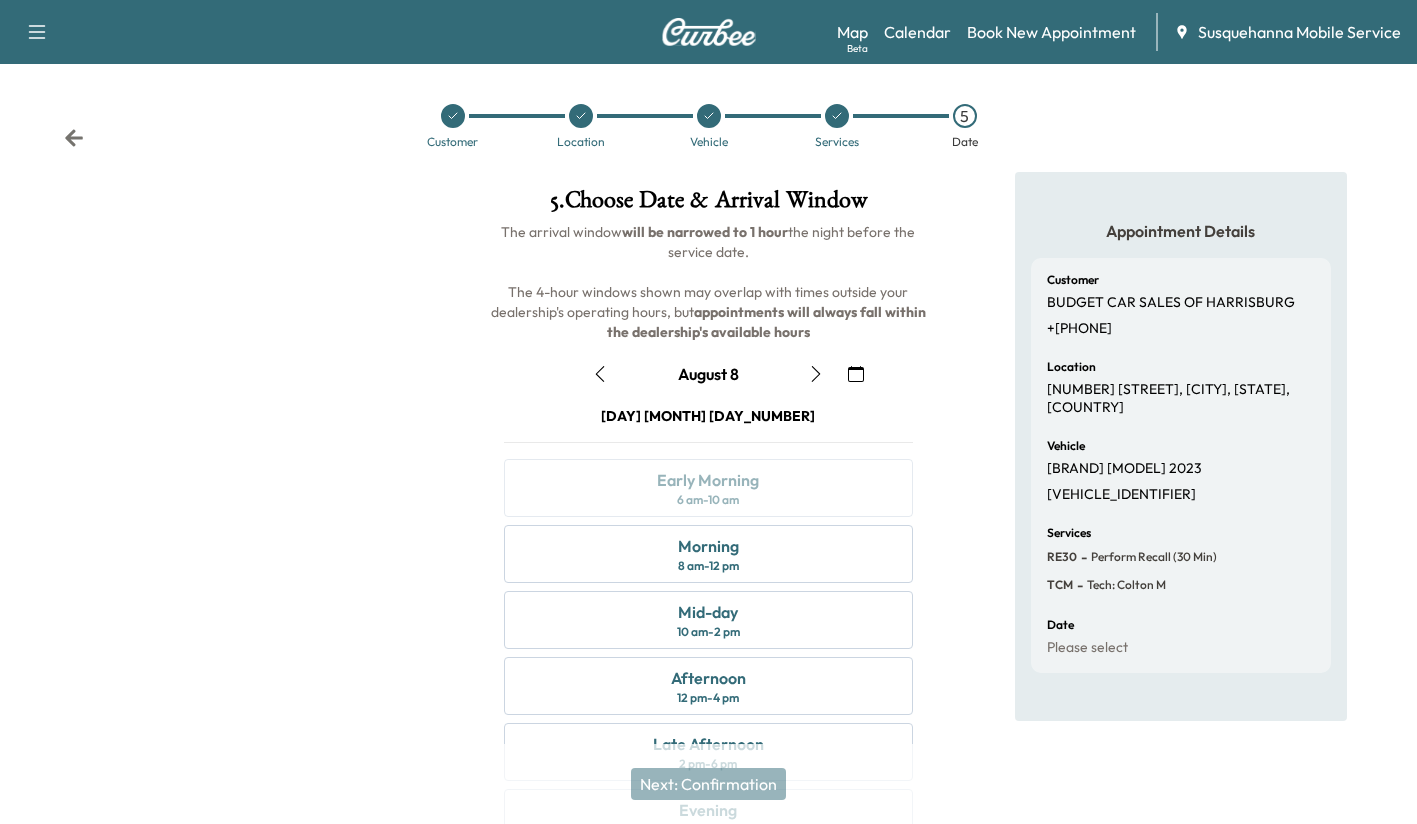 click at bounding box center (600, 374) 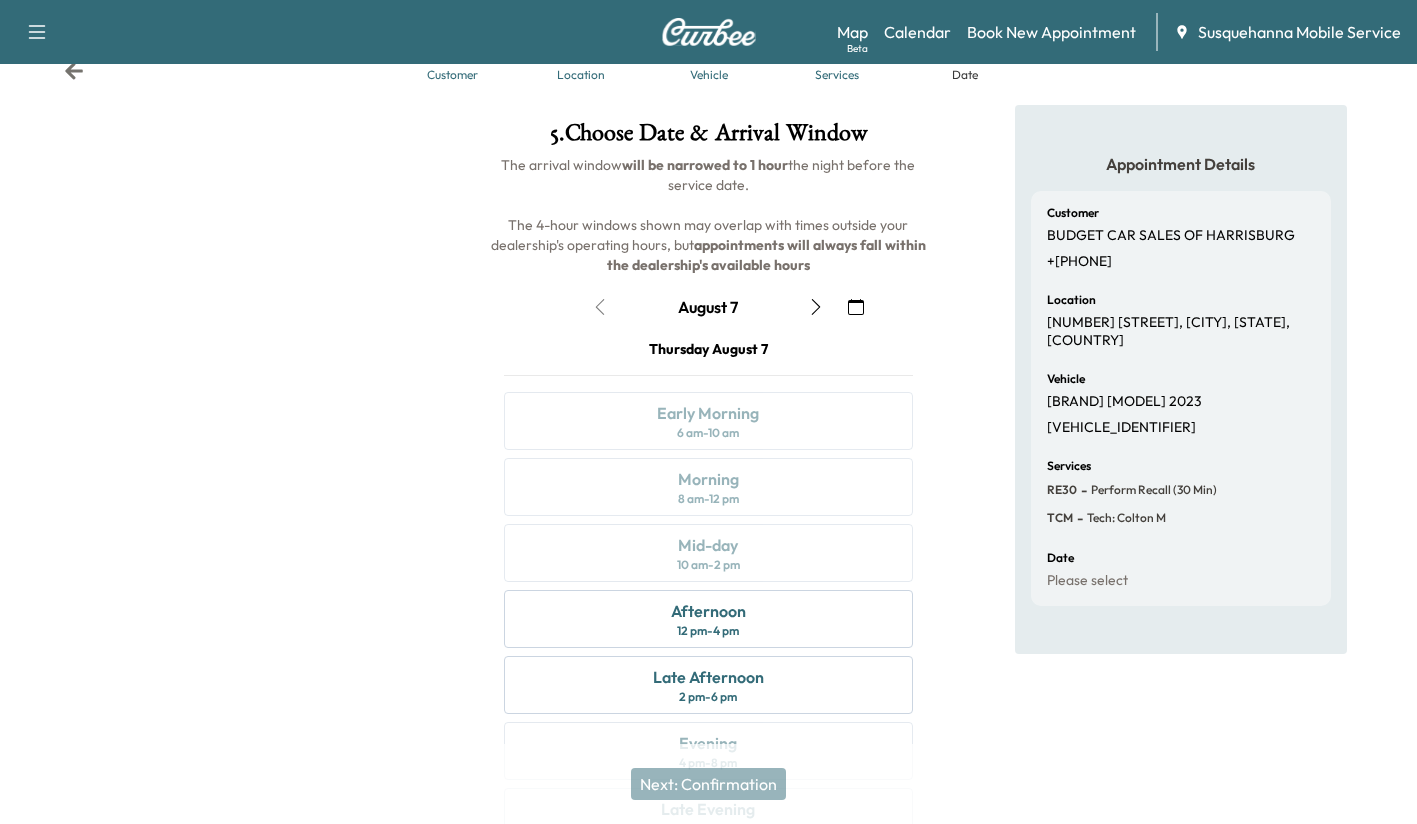 scroll, scrollTop: 68, scrollLeft: 0, axis: vertical 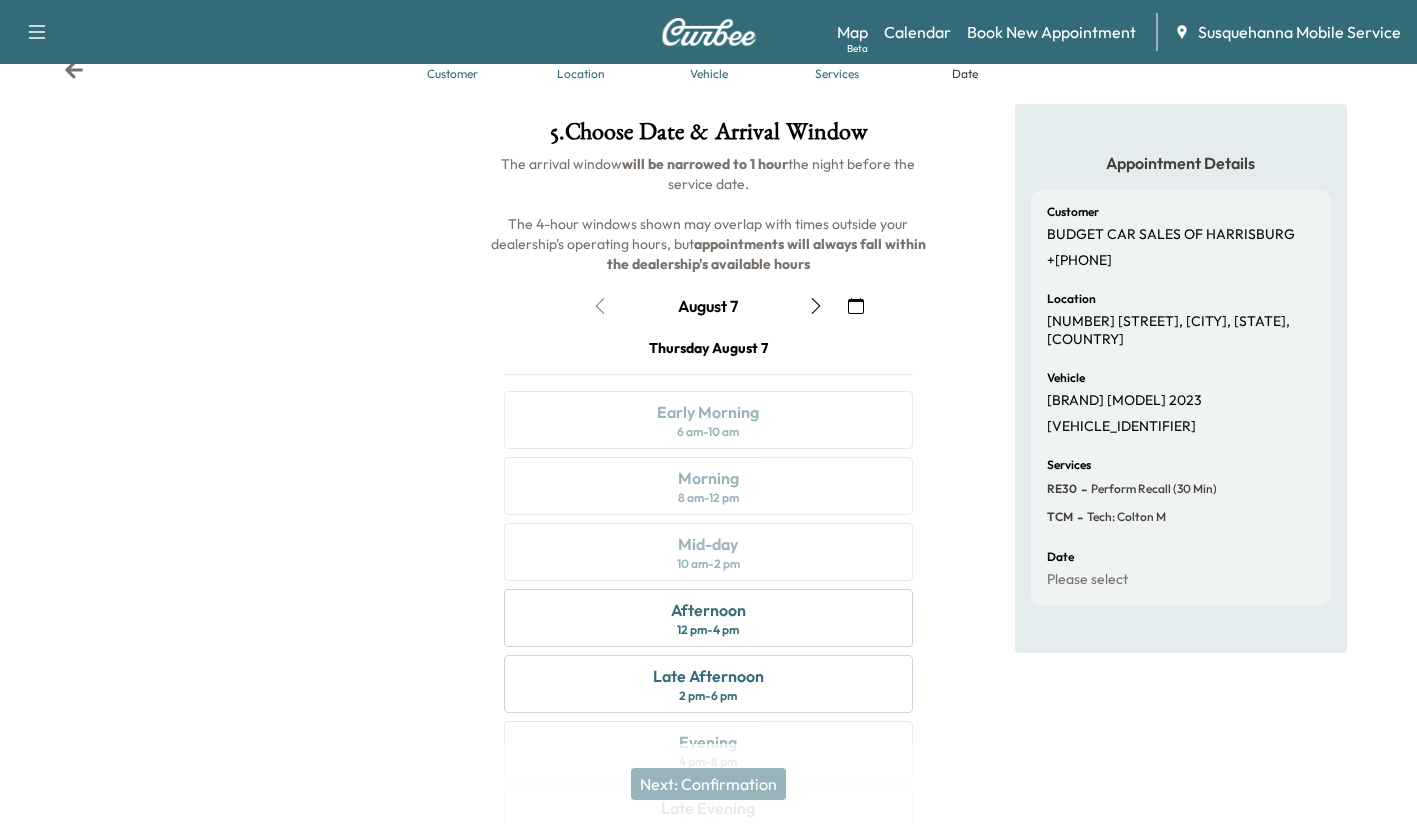 click on "Afternoon [TIME]  -  [TIME]" at bounding box center (708, 618) 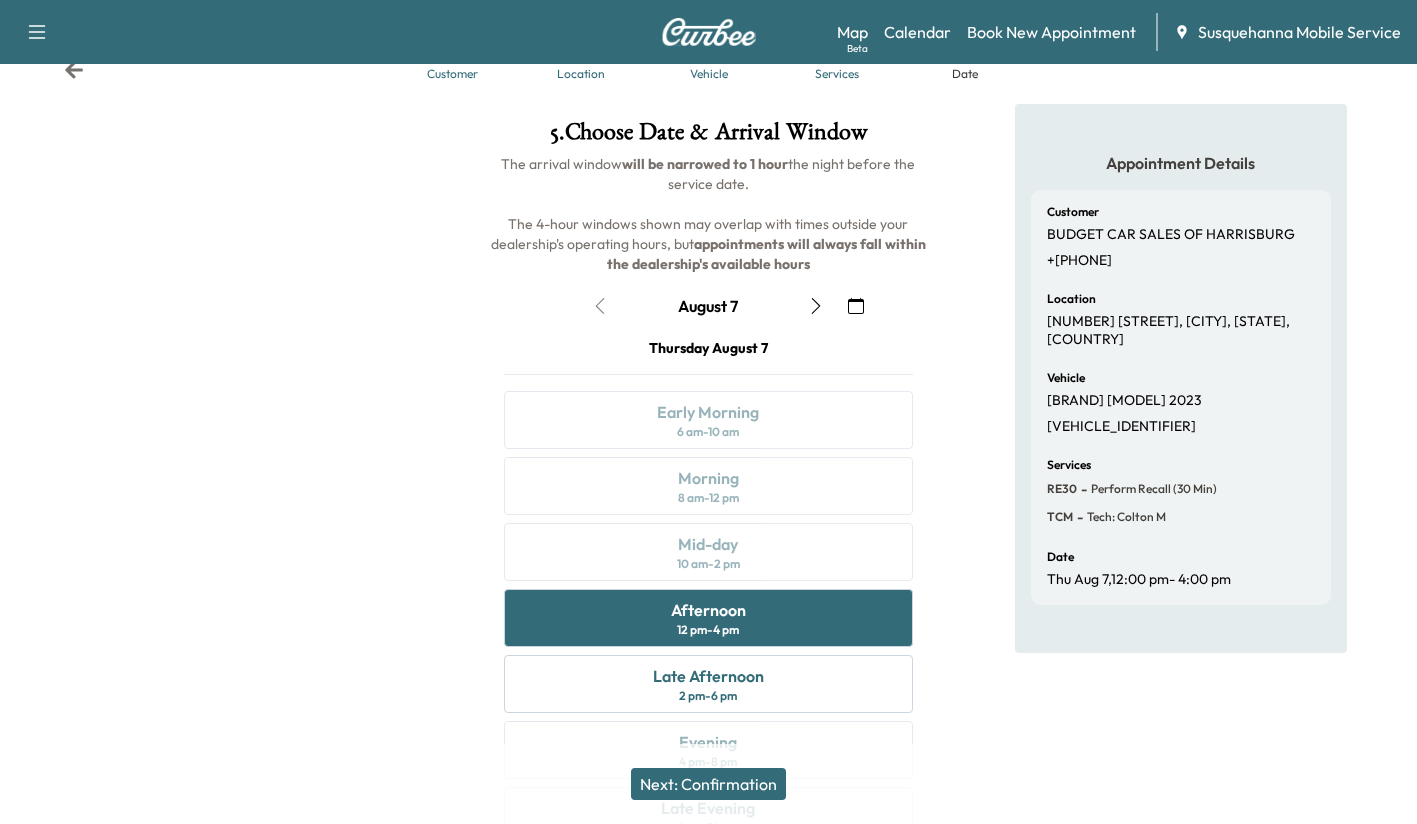 click on "Next: Confirmation" at bounding box center (708, 784) 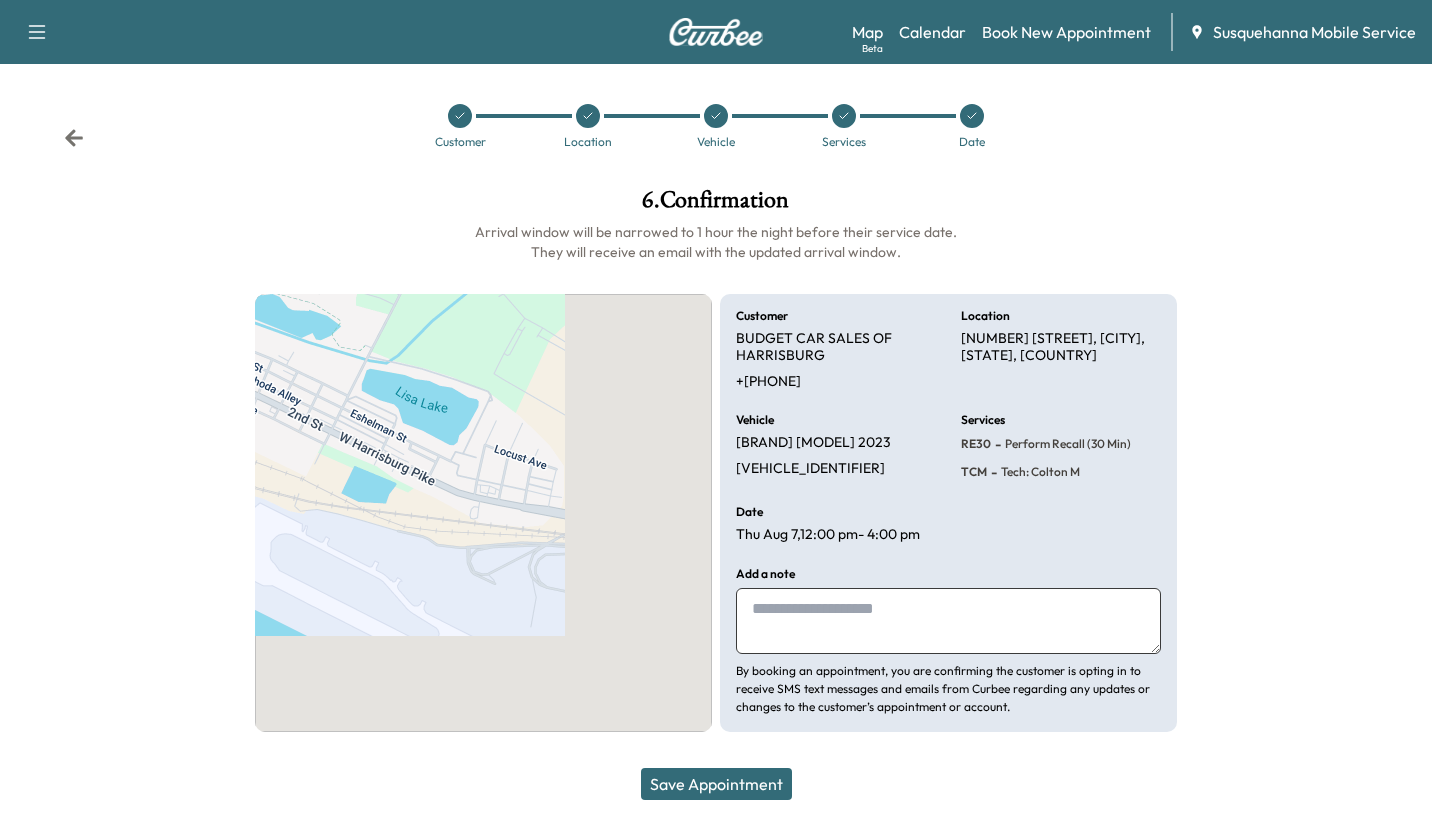 click on "Save Appointment" at bounding box center [716, 784] 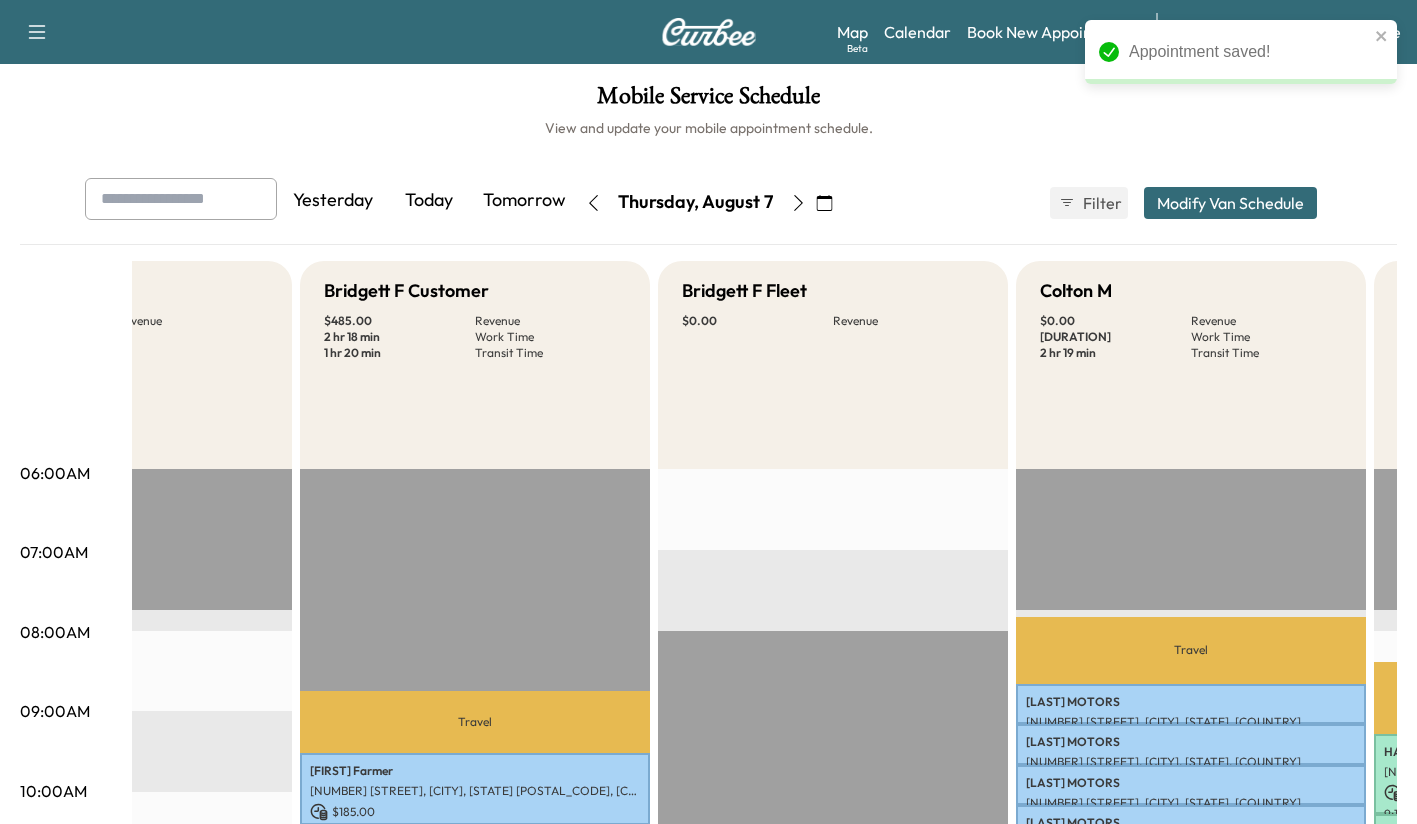 scroll, scrollTop: 0, scrollLeft: 194, axis: horizontal 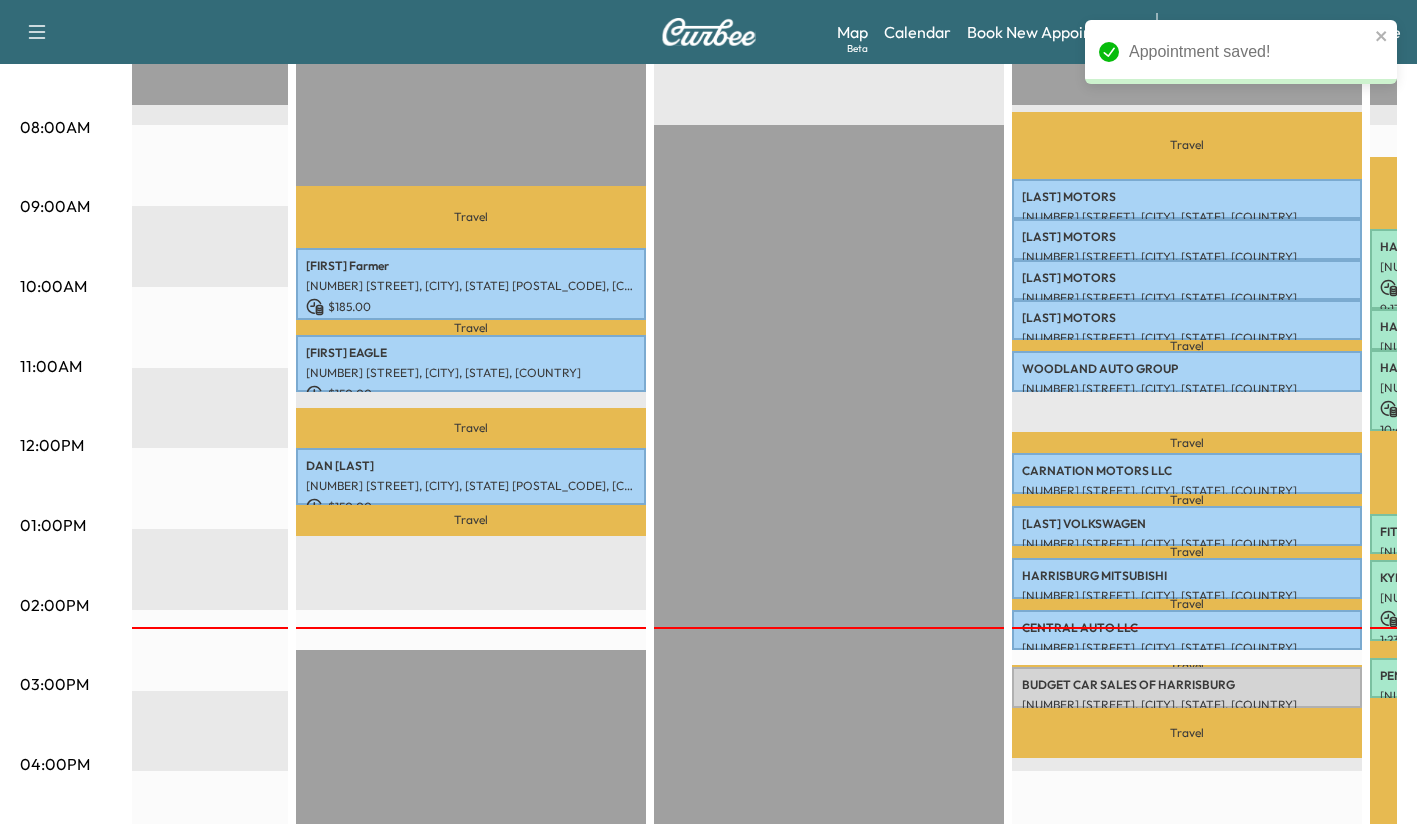 click on "BUDGET   CAR SALES OF HARRISBURG [NUMBER] [STREET], [CITY], [STATE], [COUNTRY]   $ 0.00 [TIME]  -  [TIME]" at bounding box center (1187, 687) 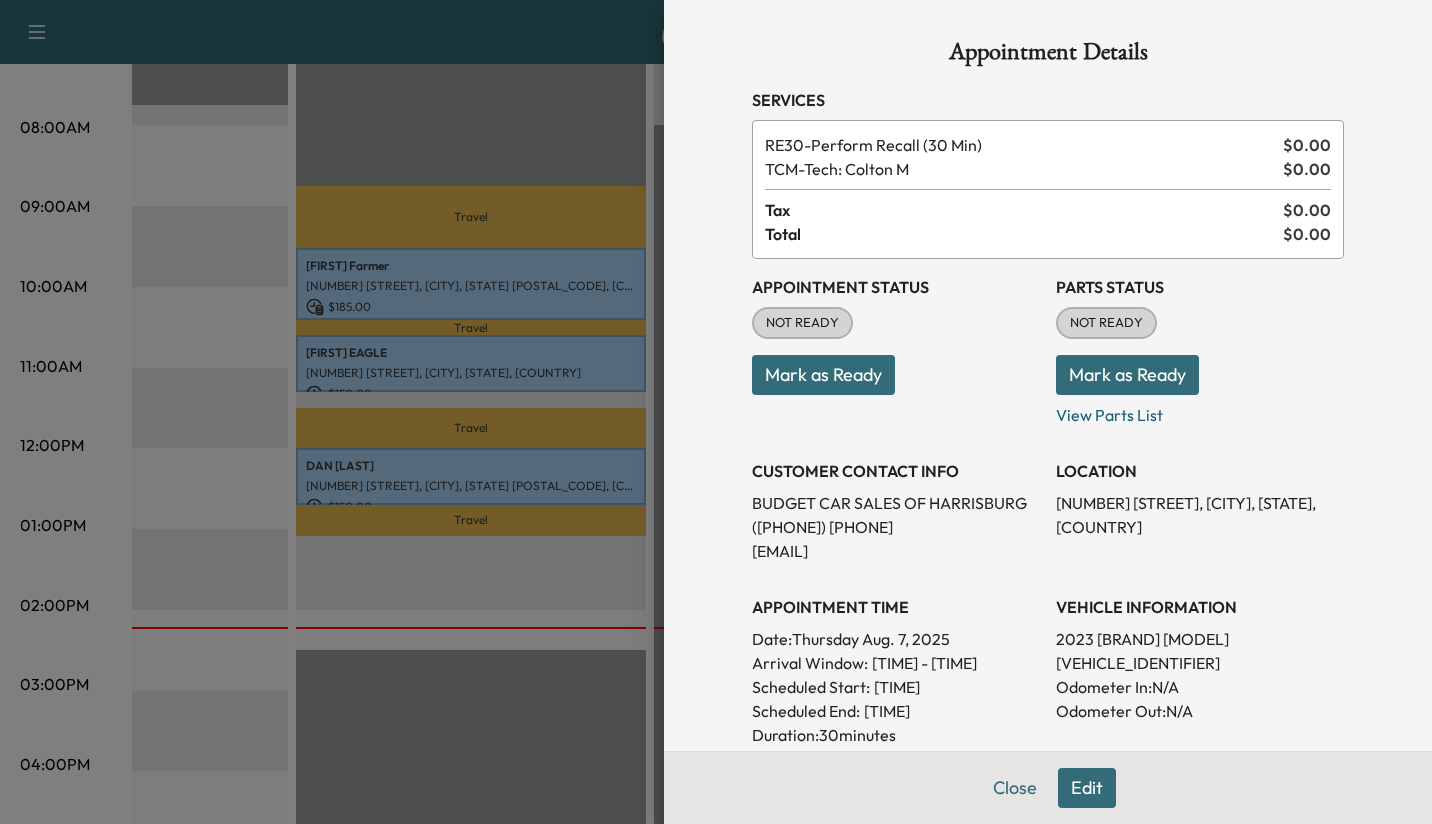 click on "Mark as Ready" at bounding box center [1127, 375] 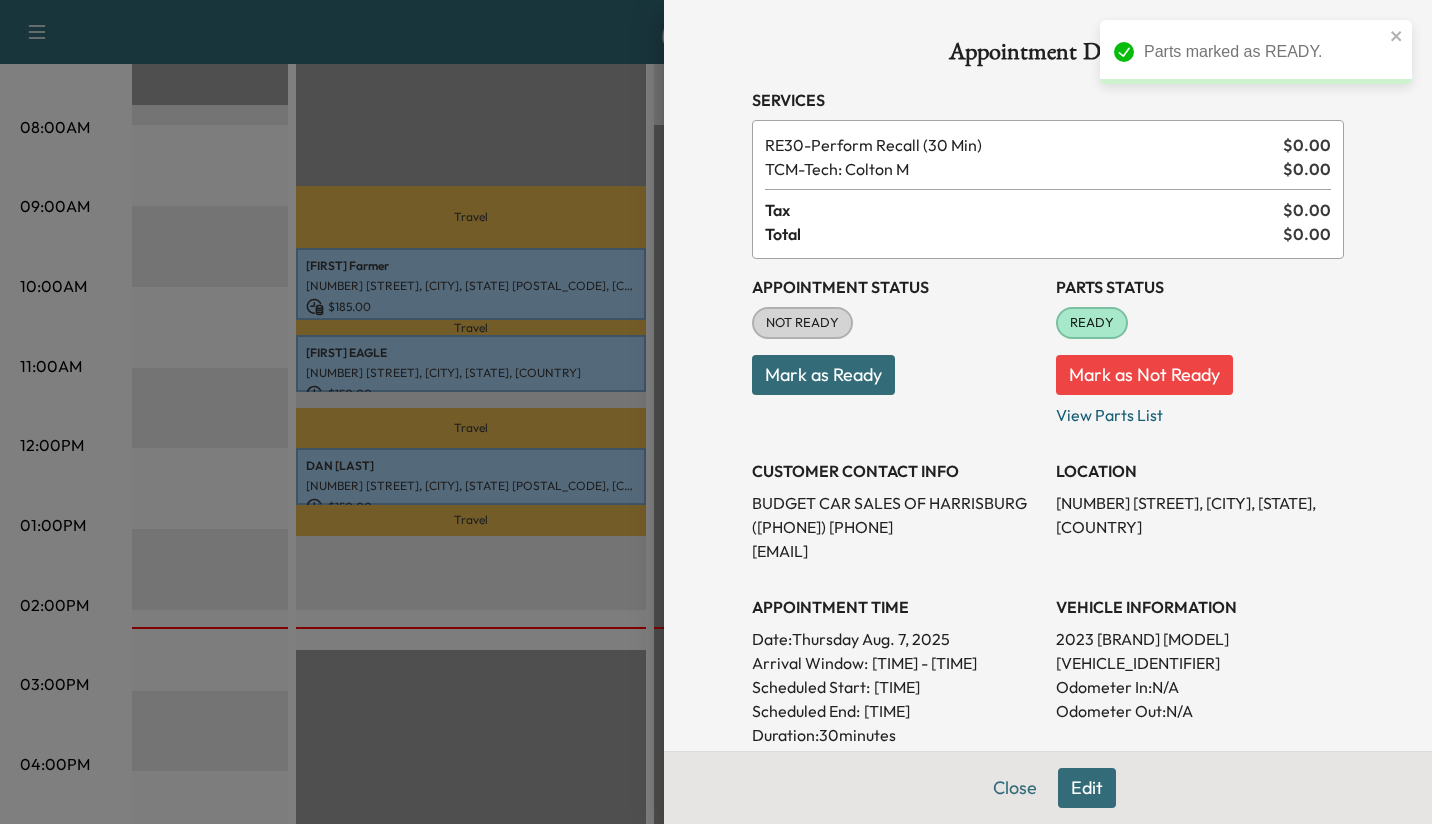 click on "Mark as Ready" at bounding box center (823, 375) 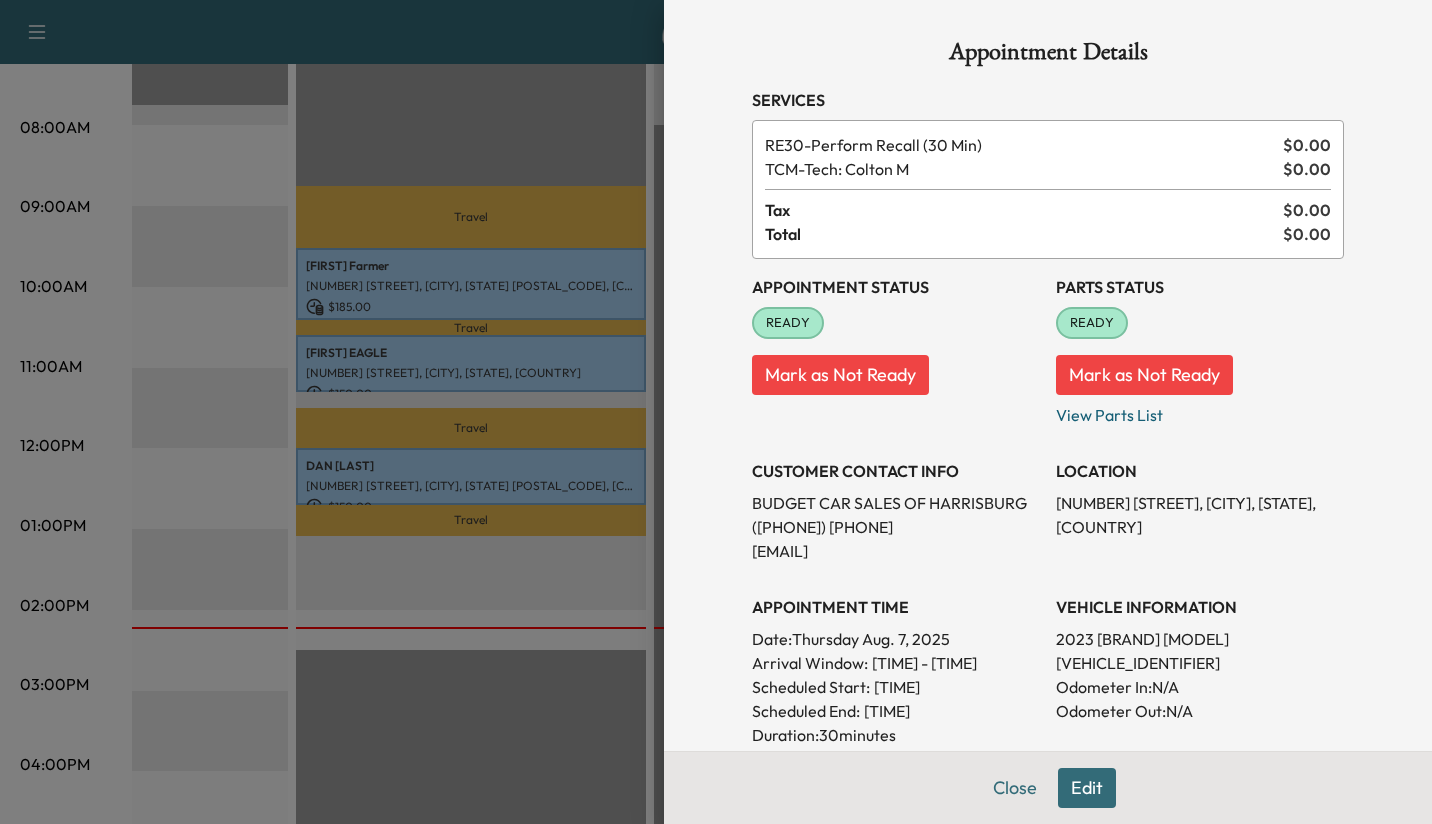click on "Close" at bounding box center (1015, 788) 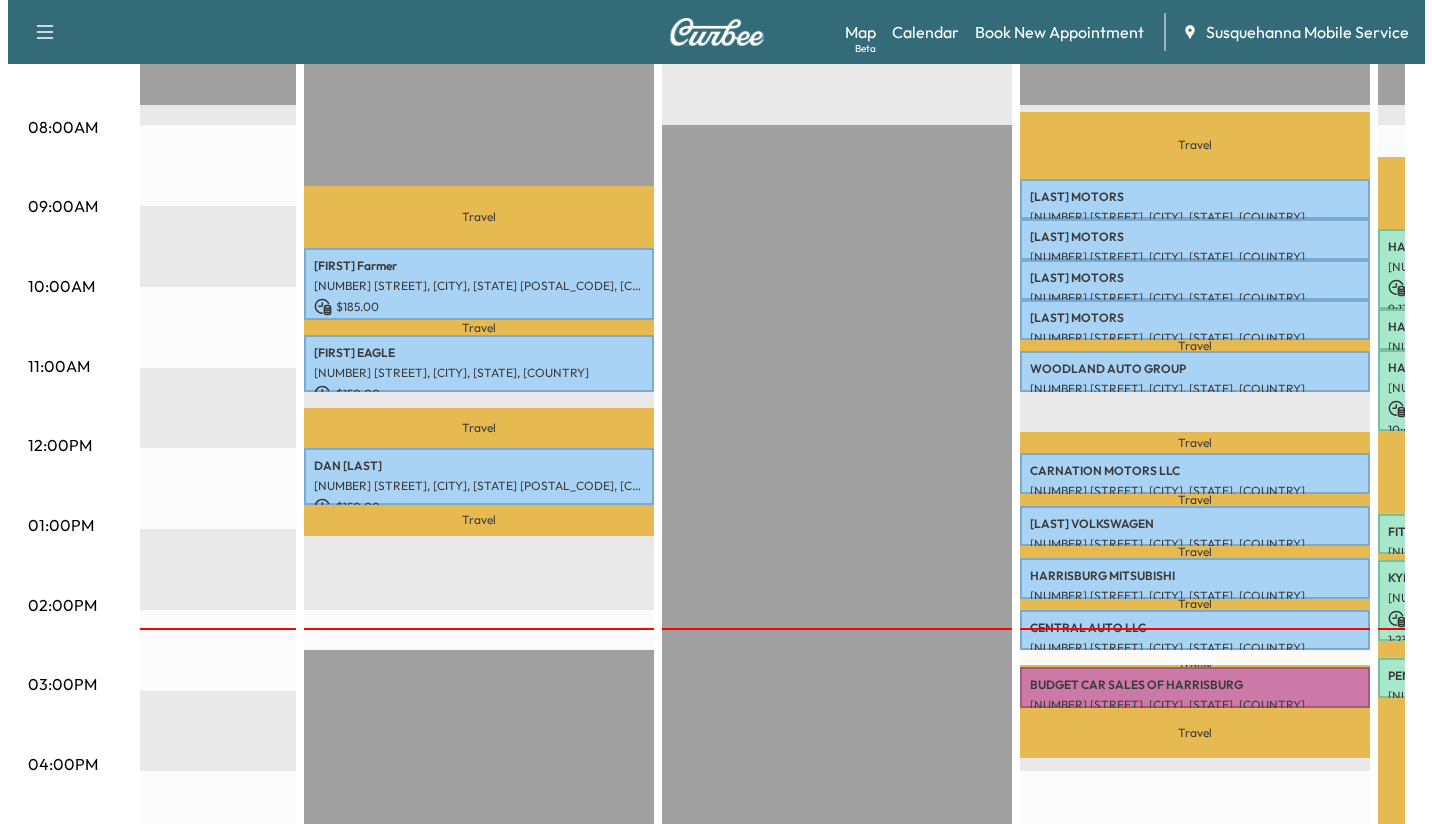 scroll, scrollTop: 0, scrollLeft: 0, axis: both 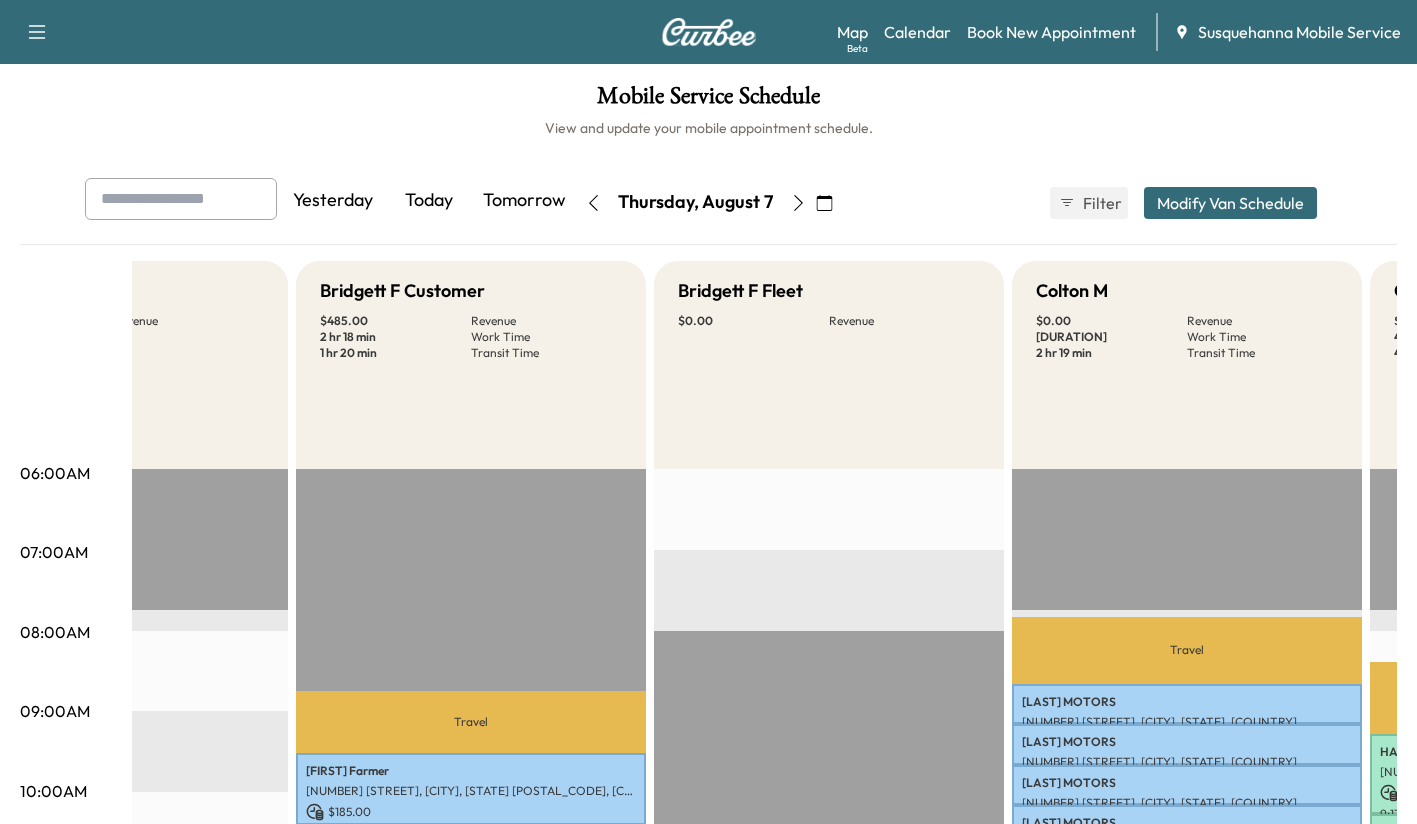 click on "Book New Appointment" at bounding box center [1051, 32] 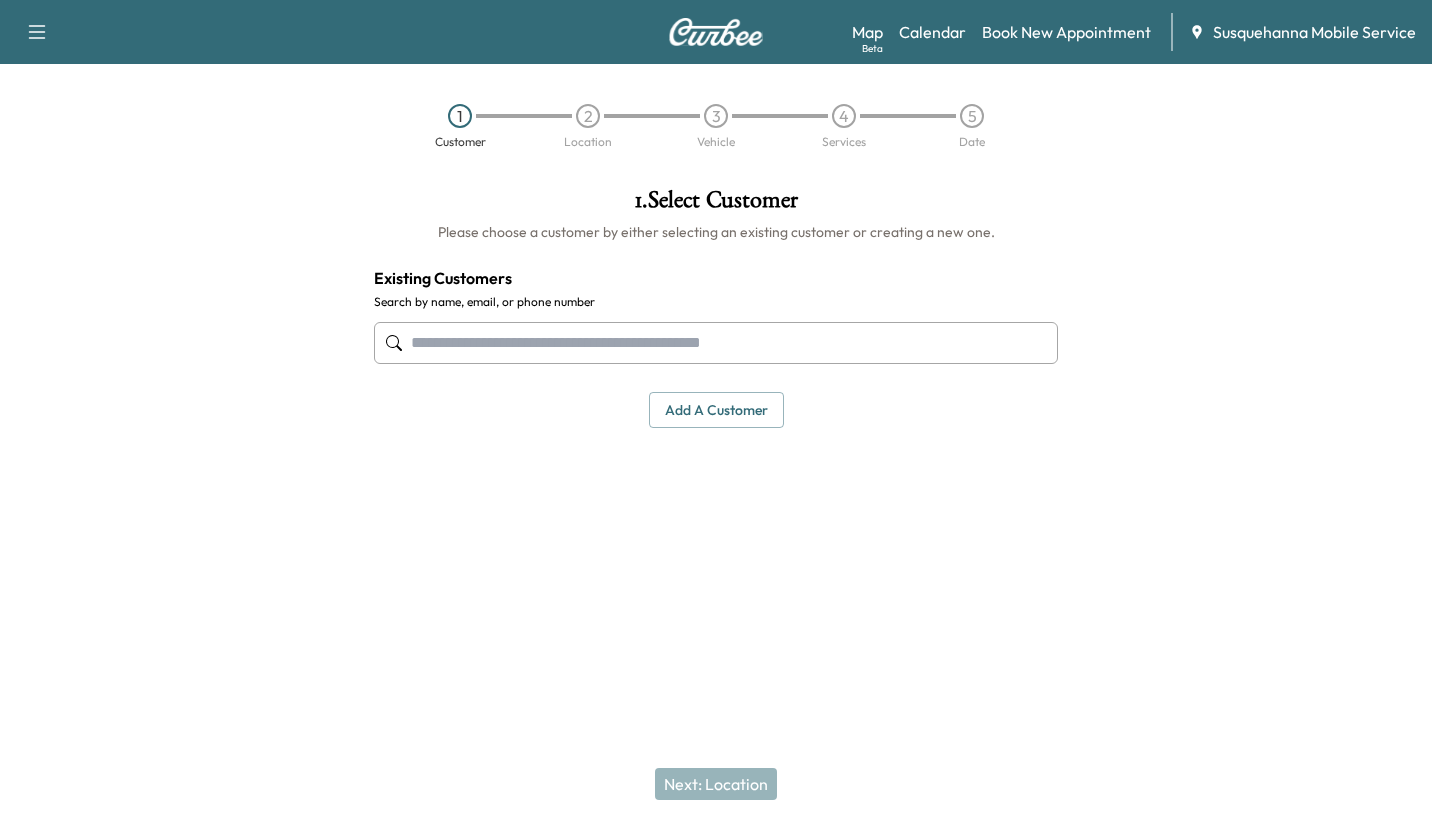 click at bounding box center [716, 343] 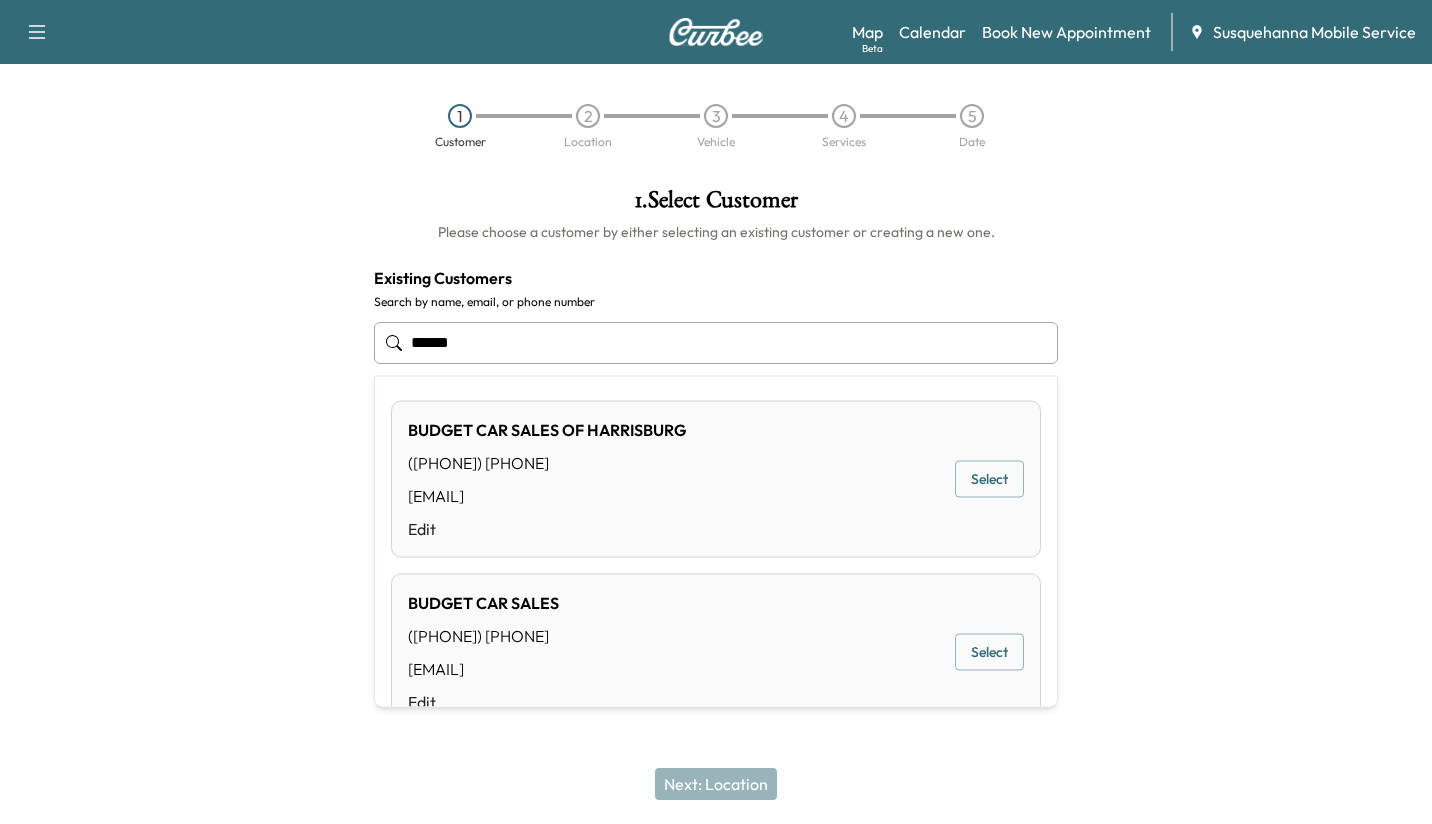 click on "Select" at bounding box center (989, 652) 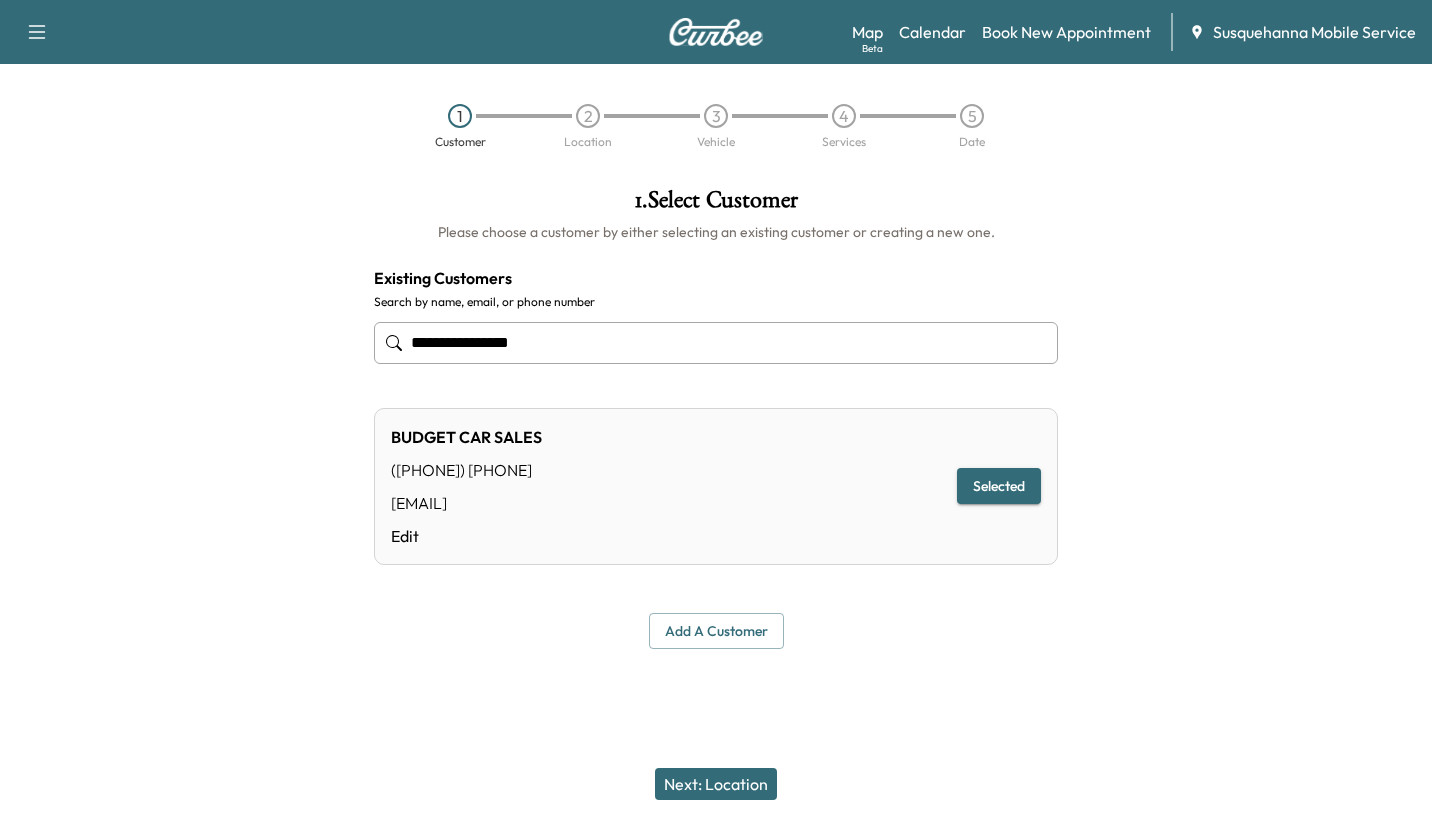 type on "**********" 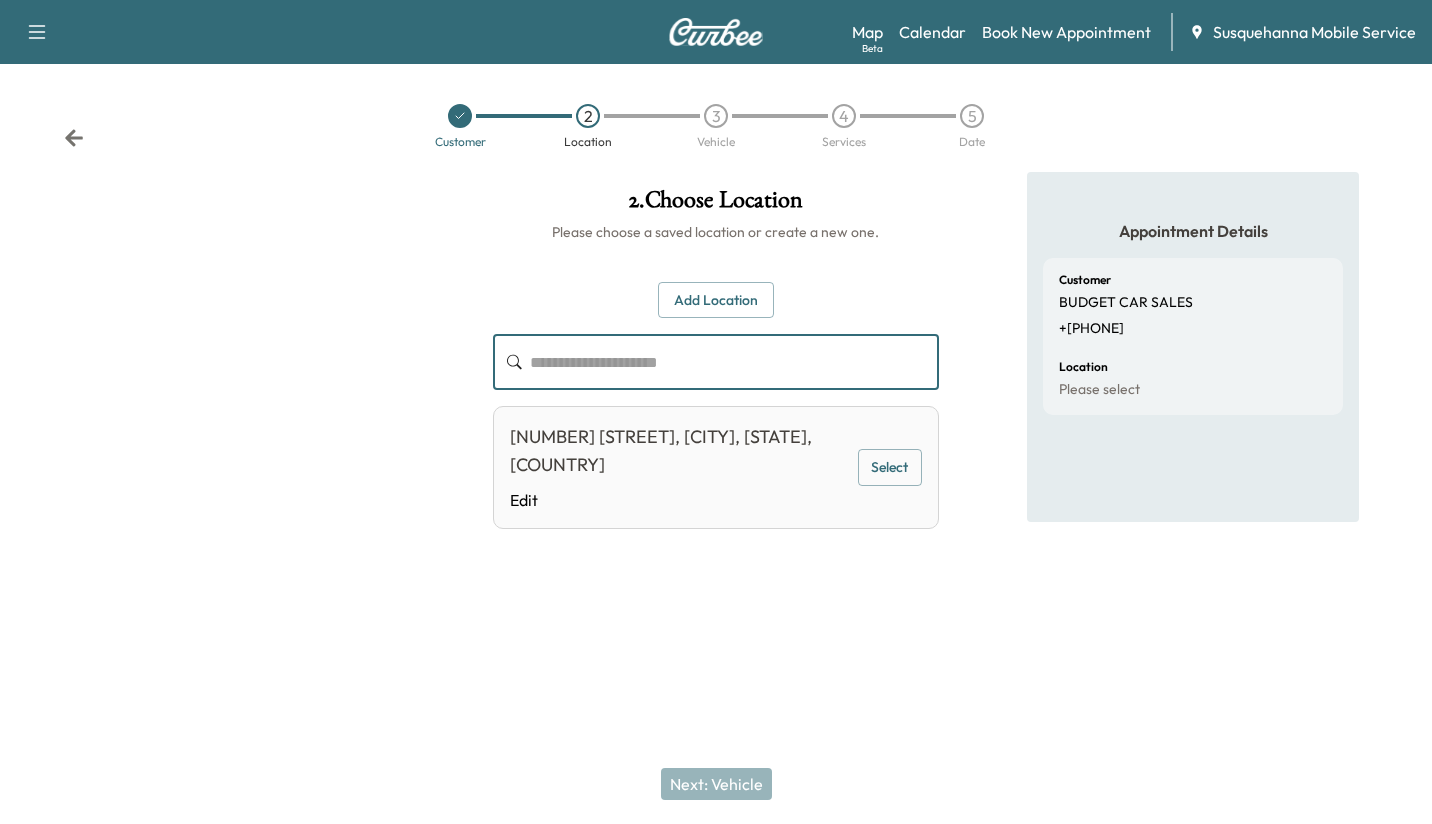 drag, startPoint x: 712, startPoint y: 336, endPoint x: 662, endPoint y: 439, distance: 114.494545 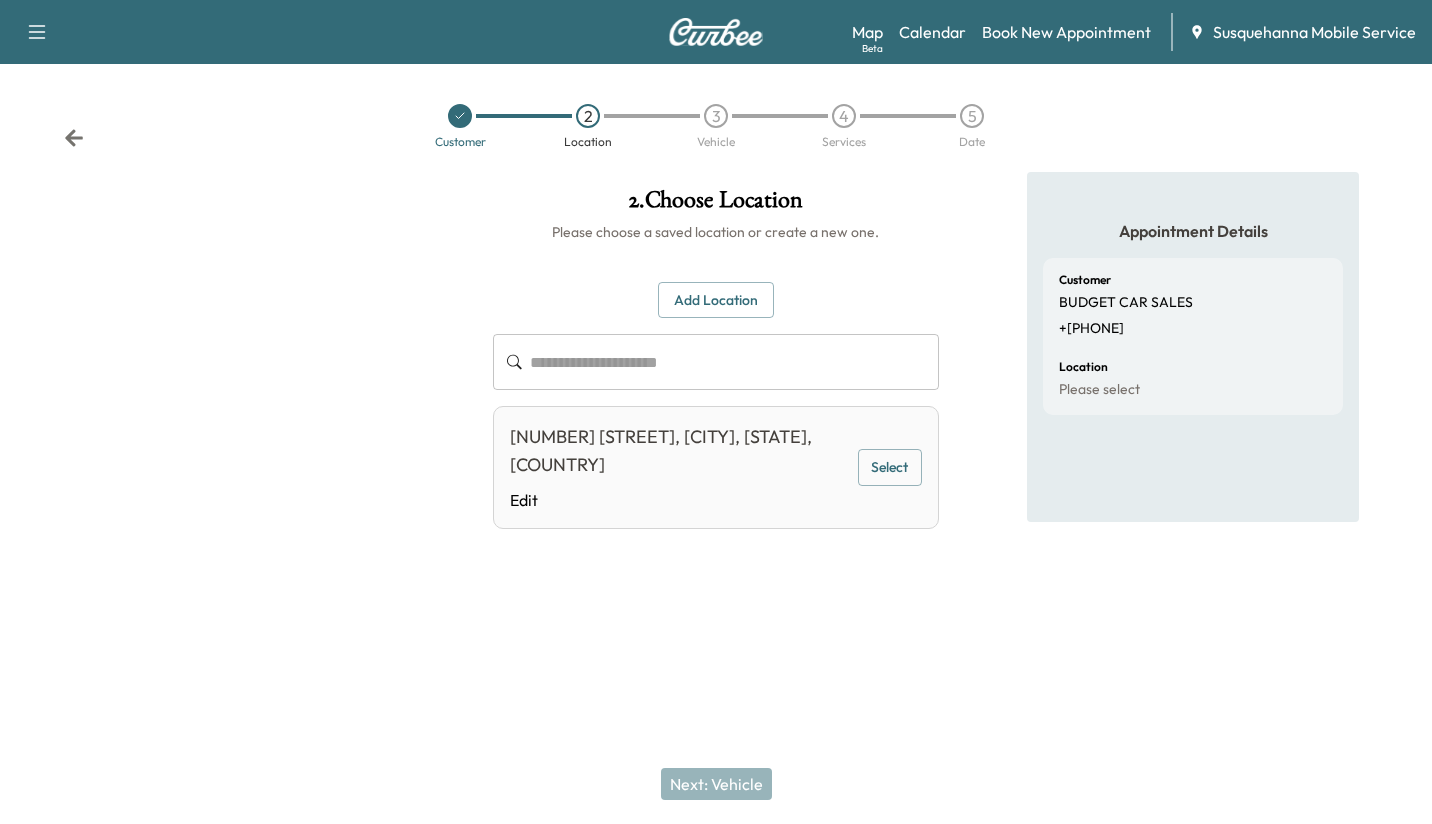 click on "Select" at bounding box center [890, 467] 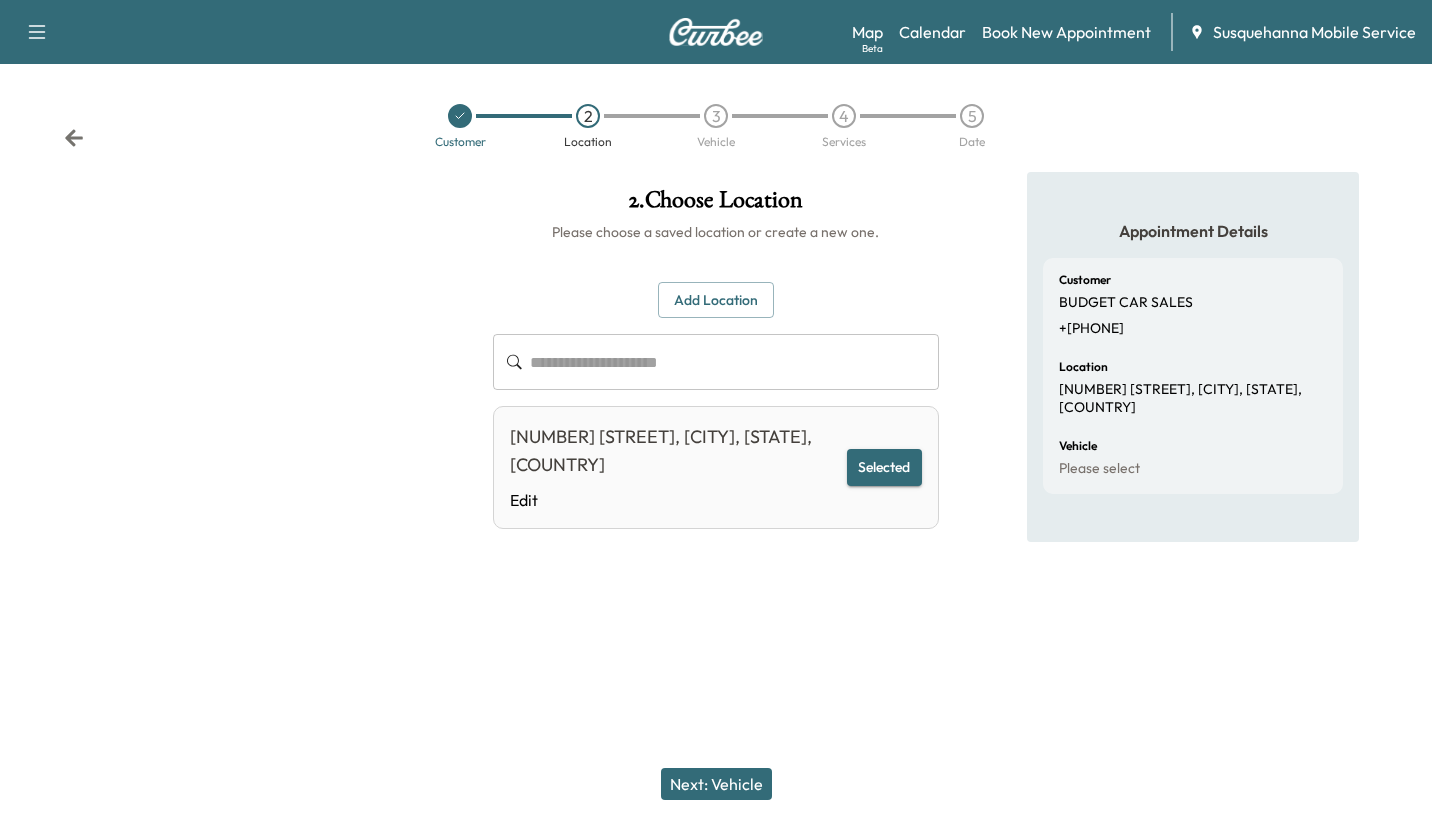 click on "Next: Vehicle" at bounding box center (716, 784) 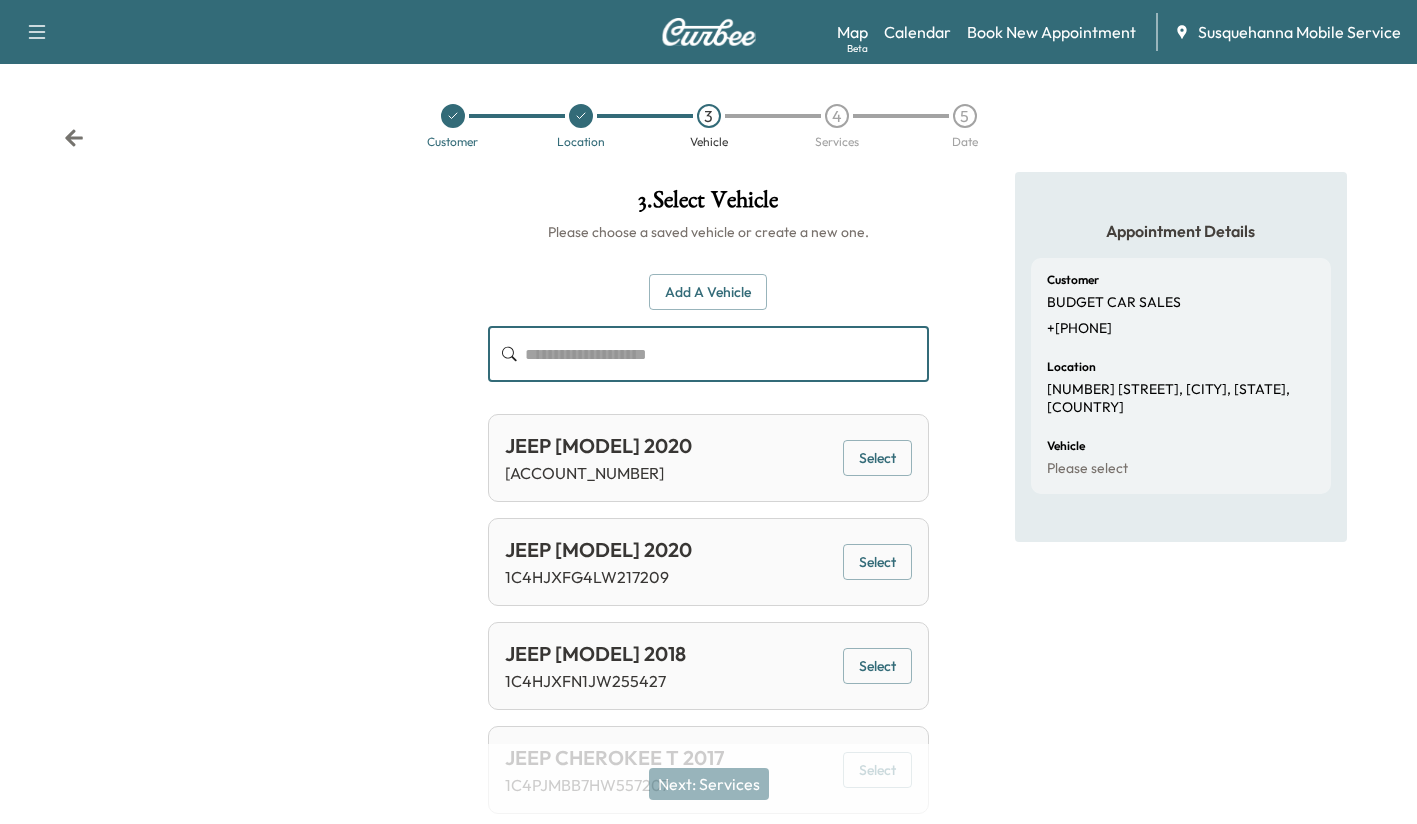 click at bounding box center (727, 354) 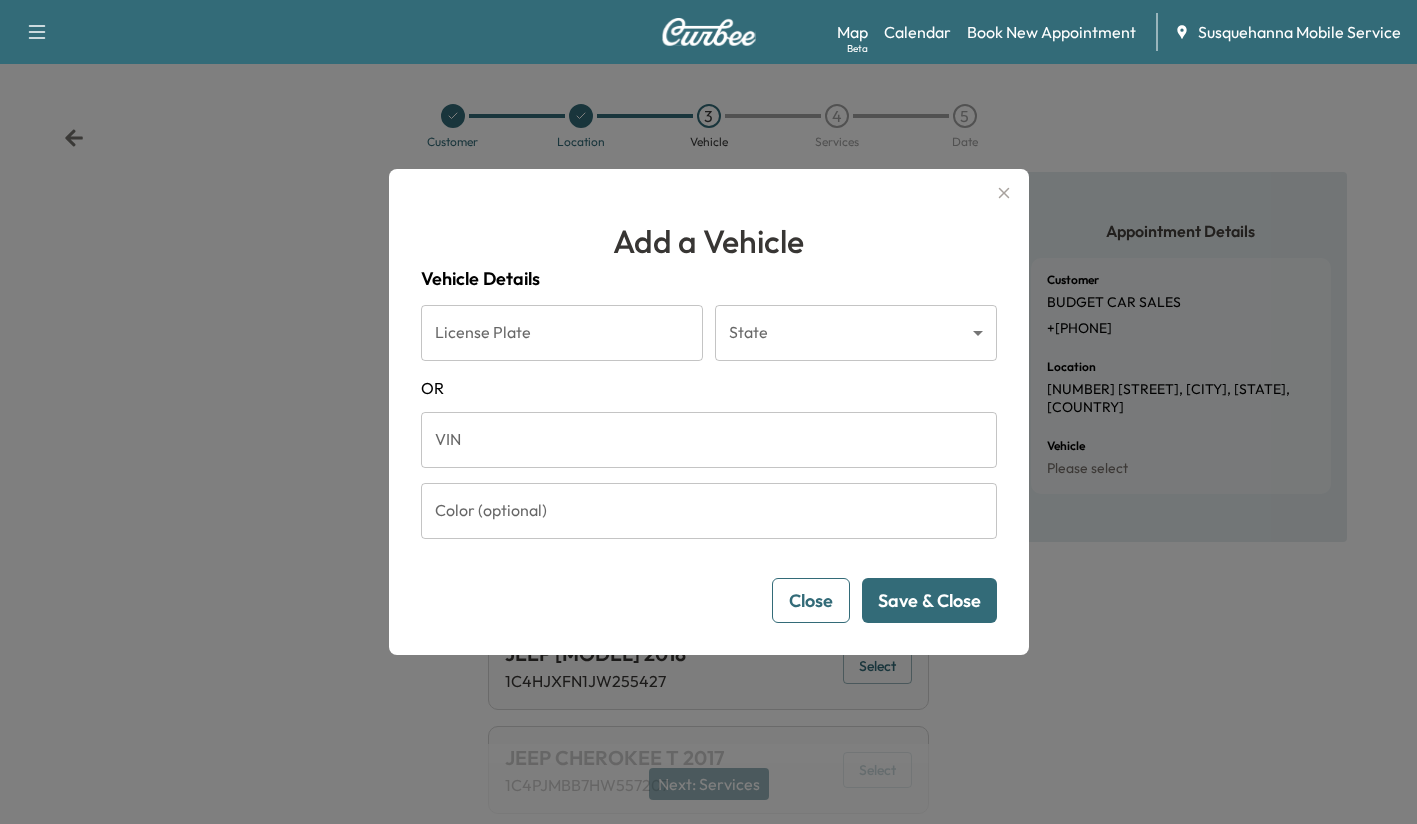 click on "VIN" at bounding box center (709, 440) 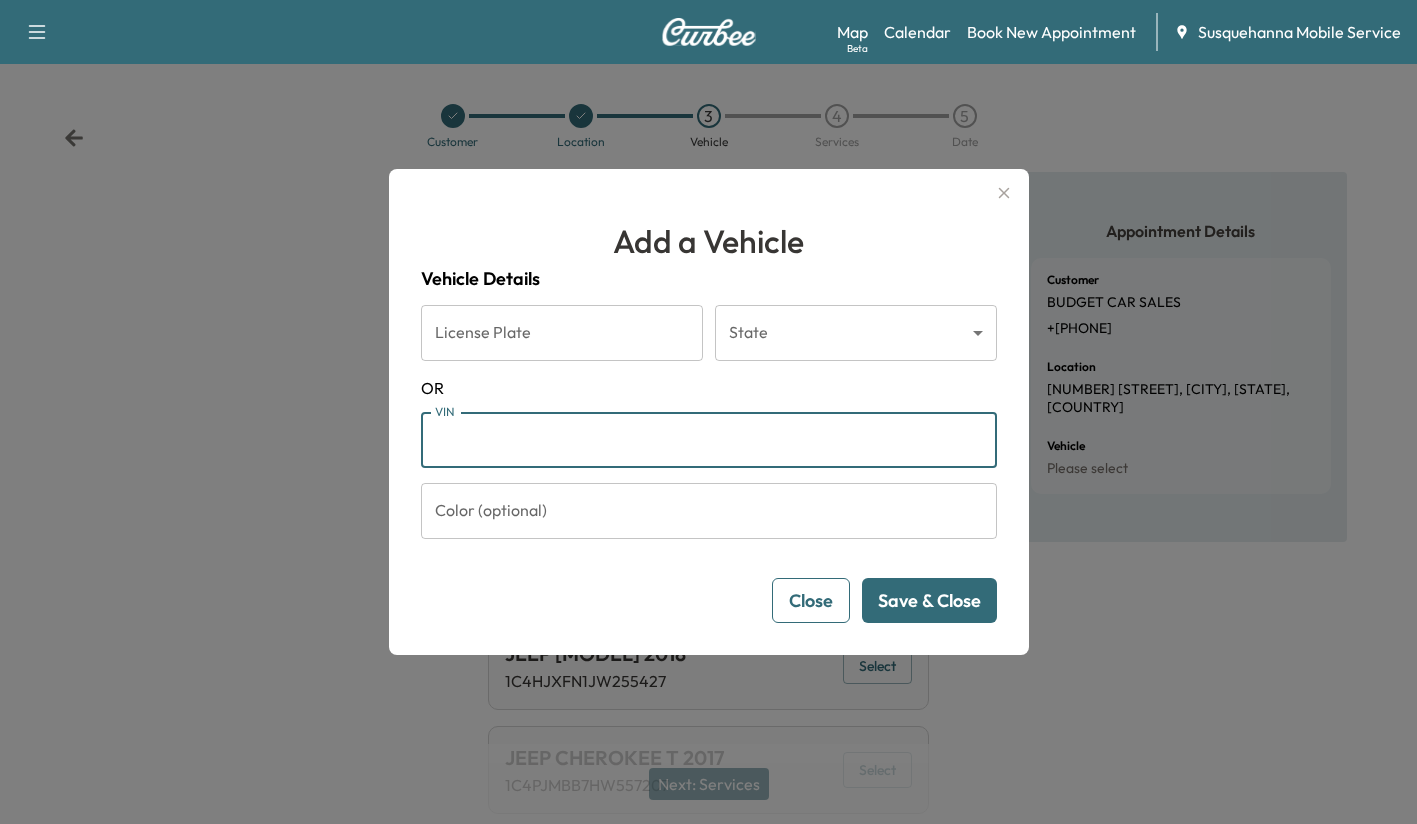 paste on "**********" 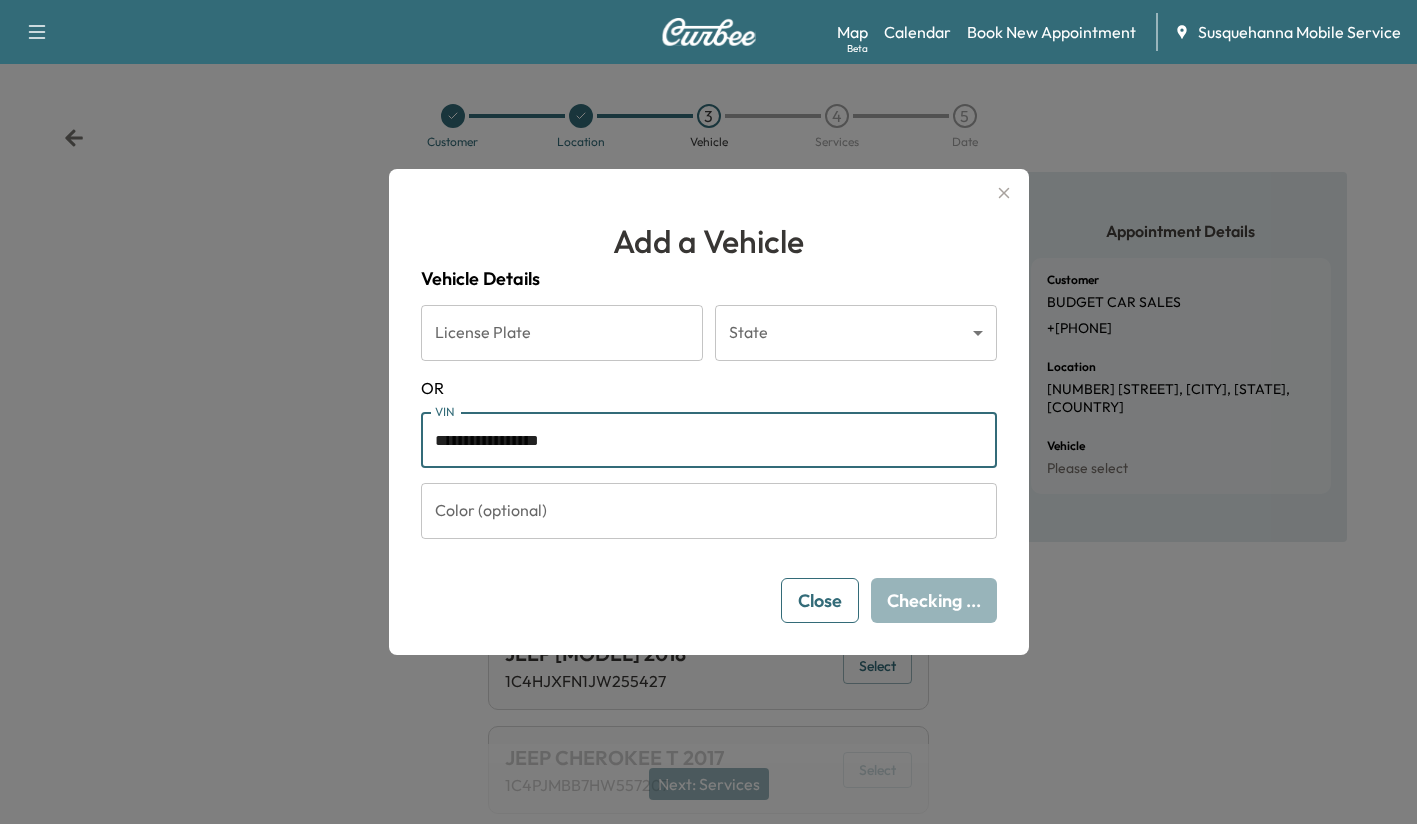 type on "**********" 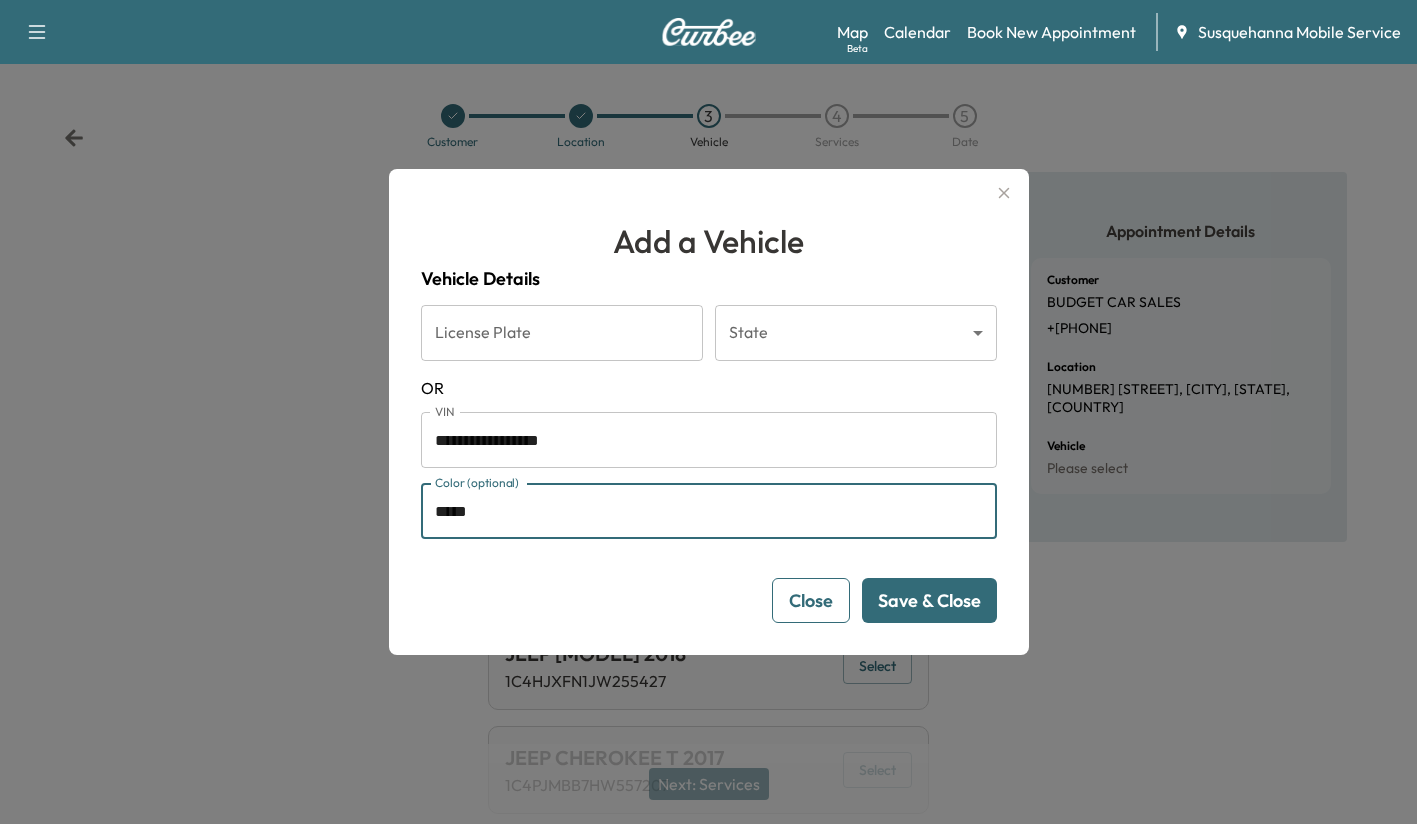 type on "*****" 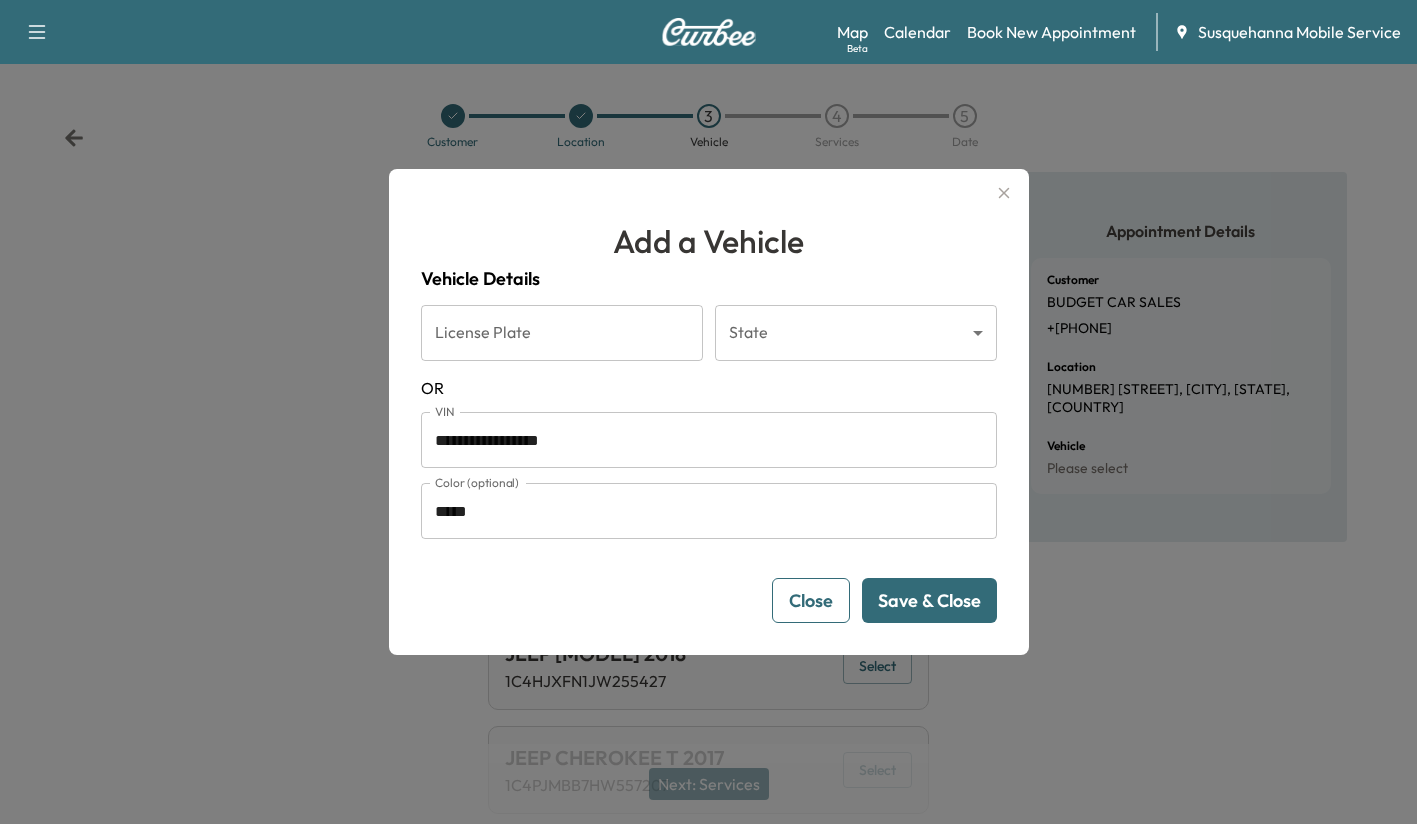 click on "Save & Close" at bounding box center (929, 600) 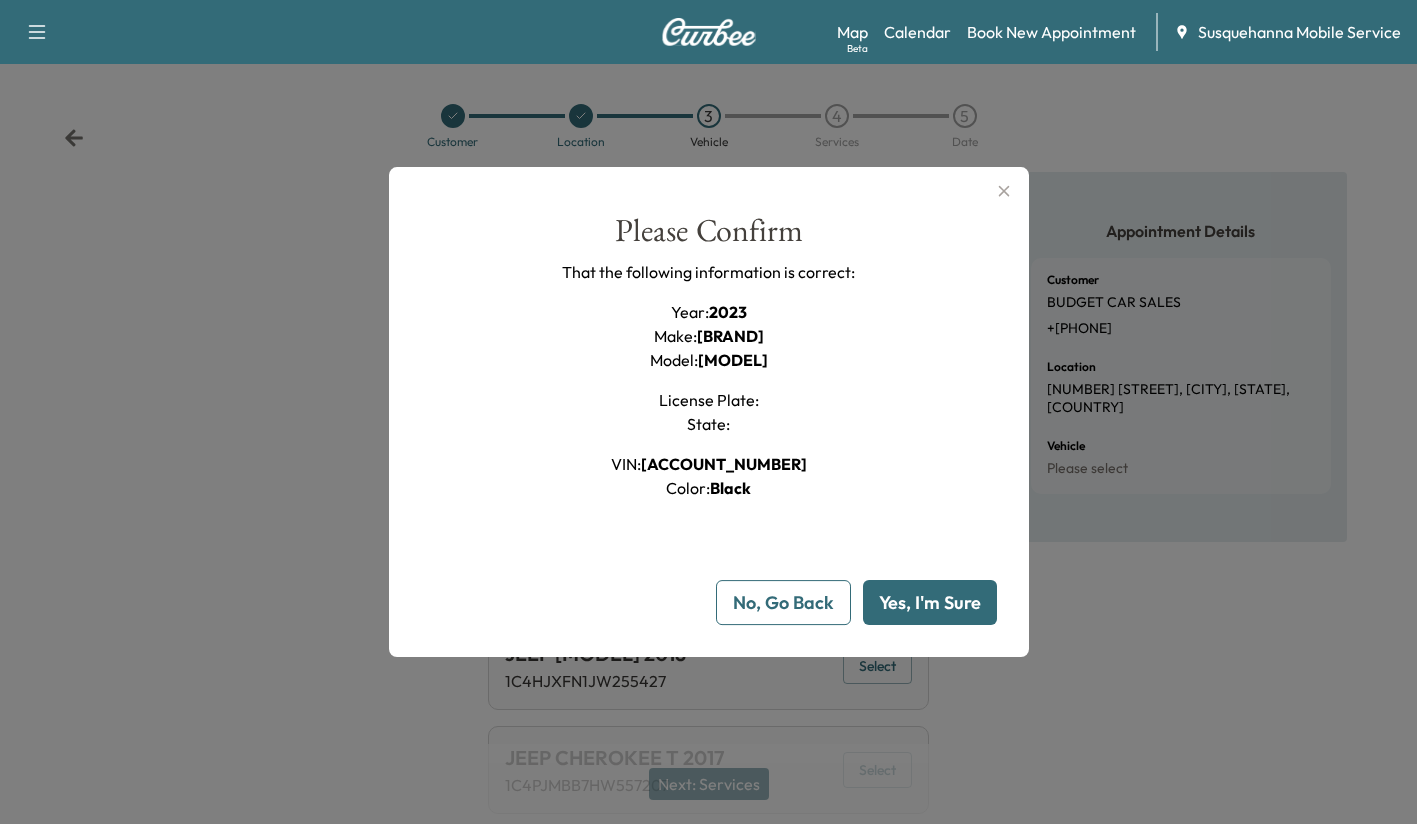 click on "Yes, I'm Sure" at bounding box center (930, 602) 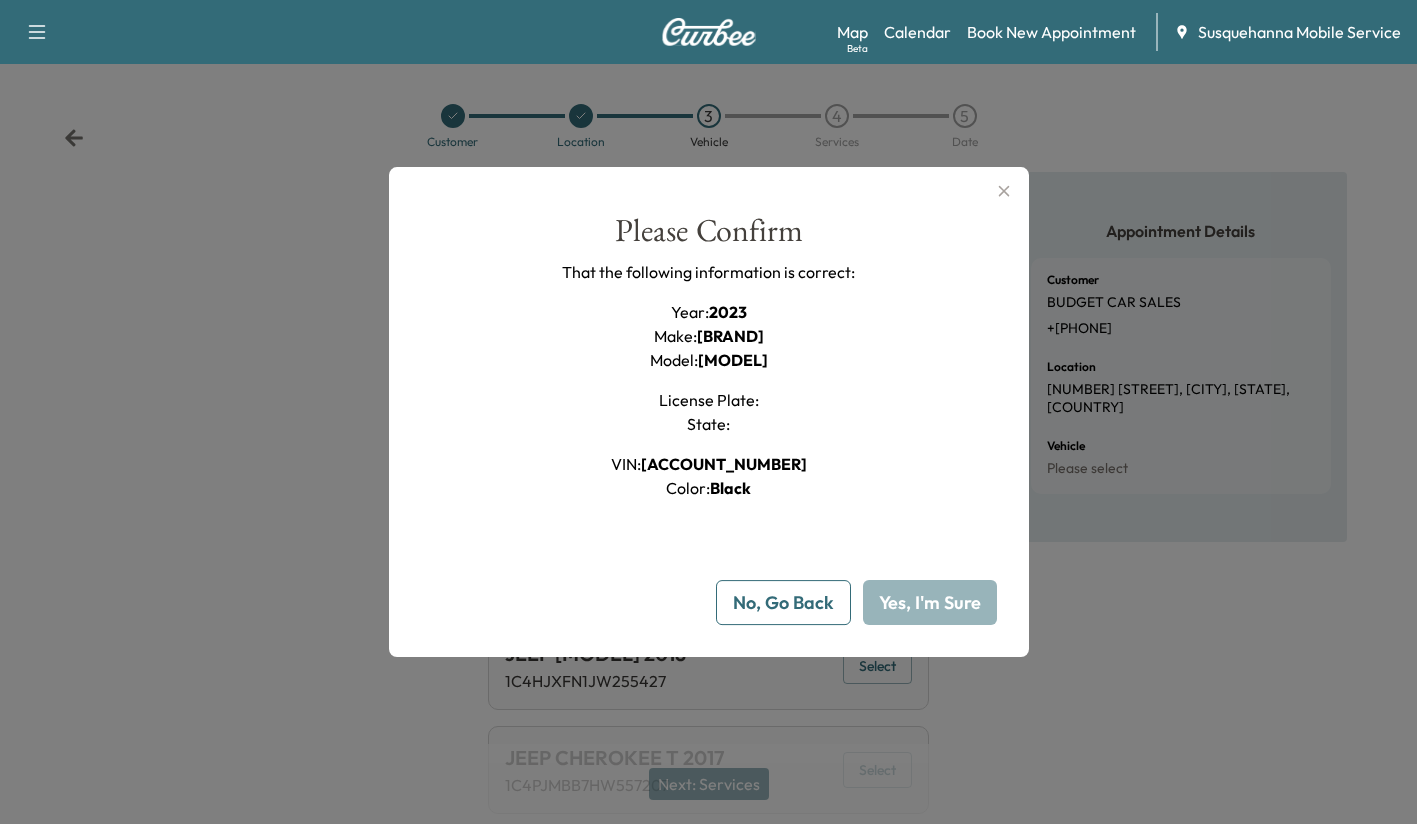 type 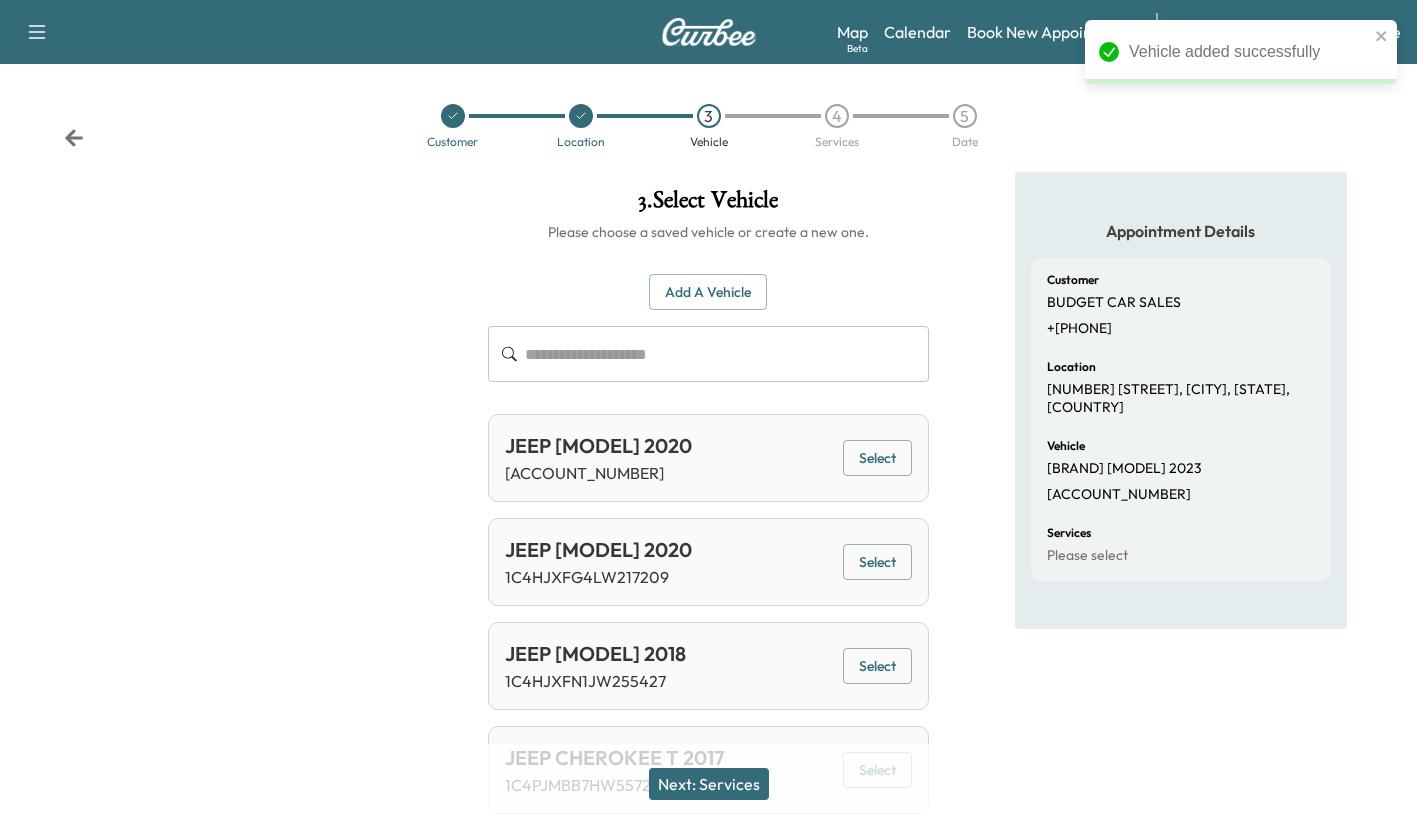 click on "Next: Services" at bounding box center (709, 784) 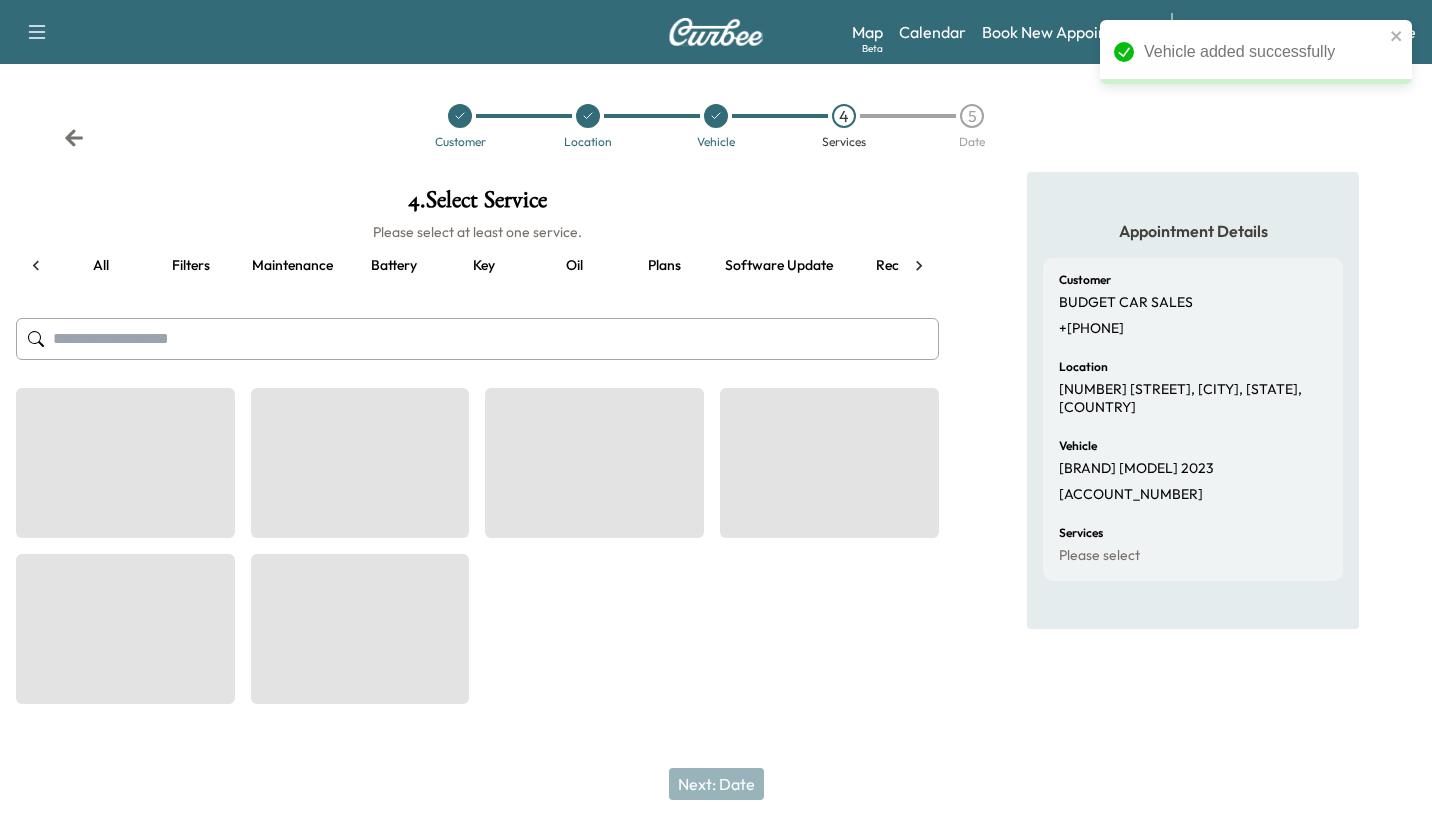 scroll, scrollTop: 0, scrollLeft: 147, axis: horizontal 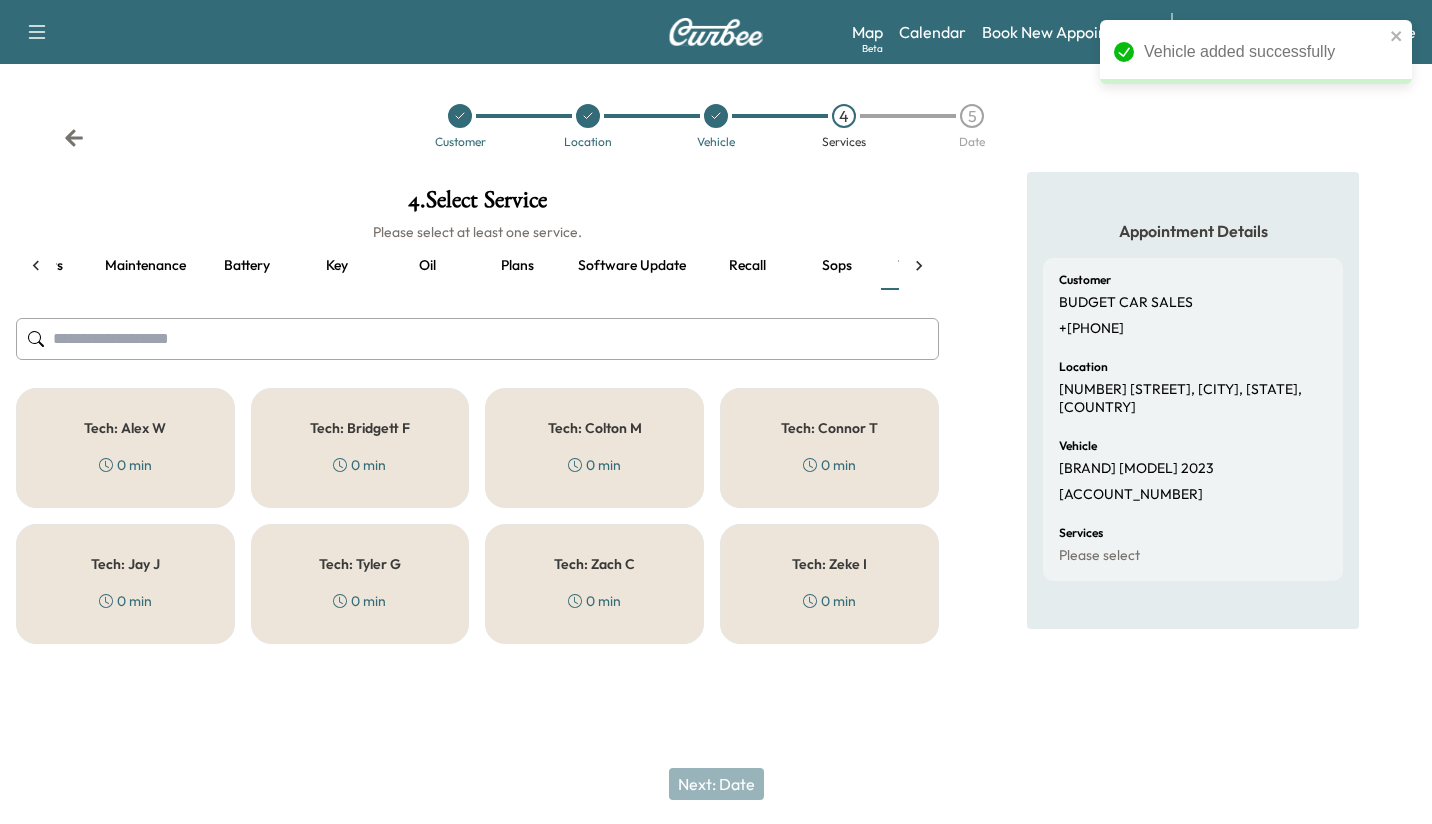 click on "Recall" at bounding box center (747, 266) 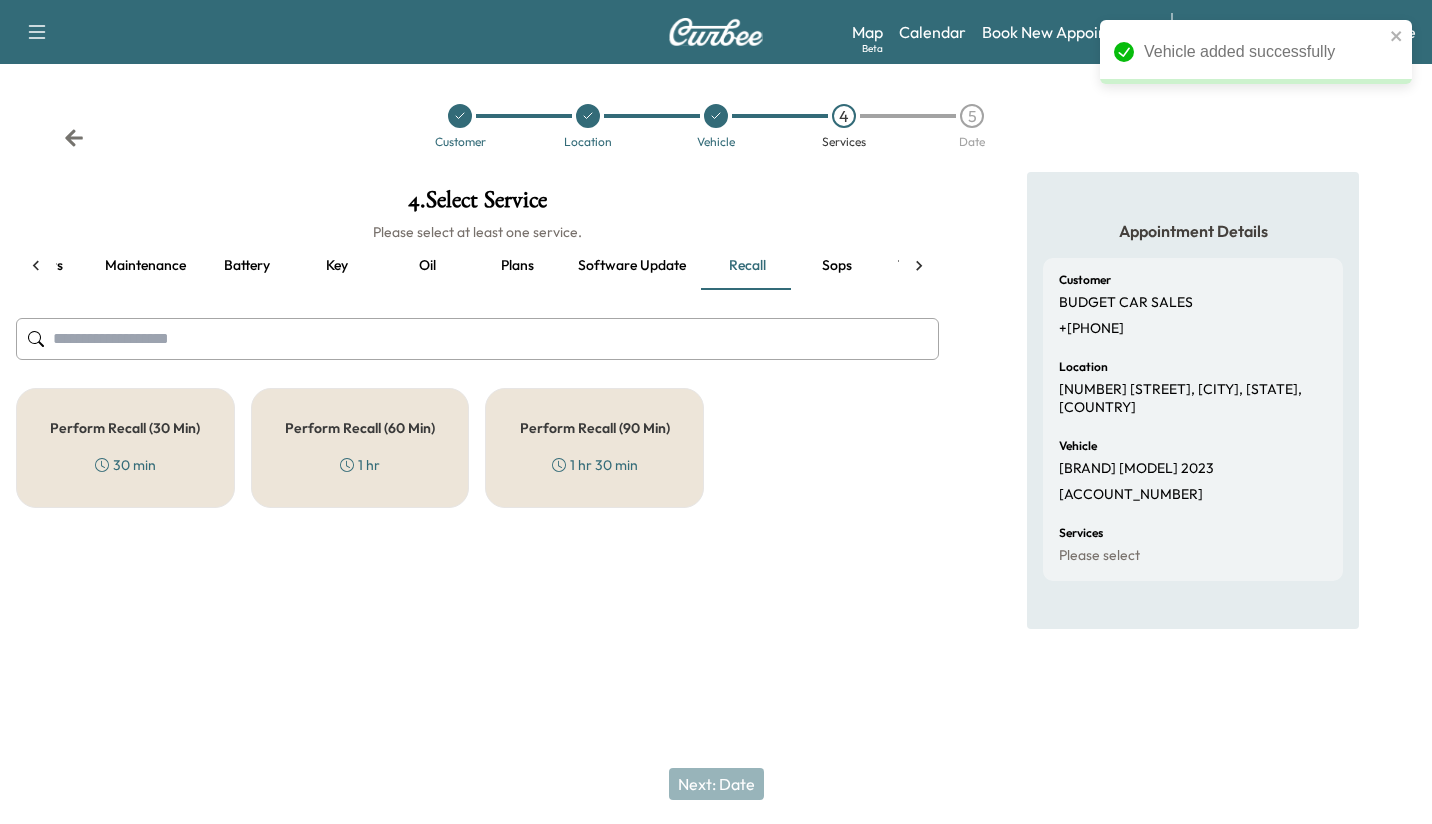 click on "Perform Recall (30 Min)" at bounding box center (125, 428) 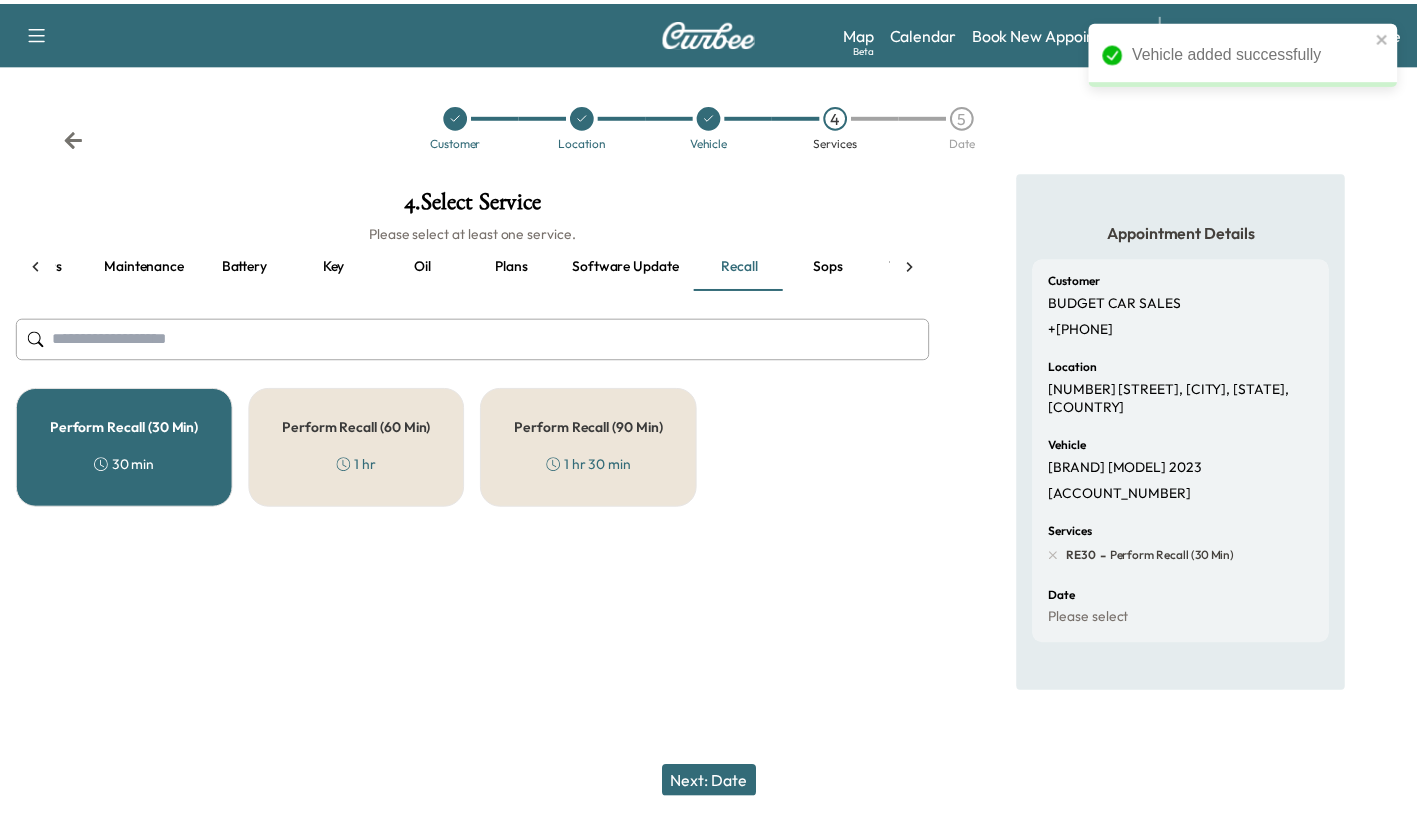 scroll, scrollTop: 0, scrollLeft: 227, axis: horizontal 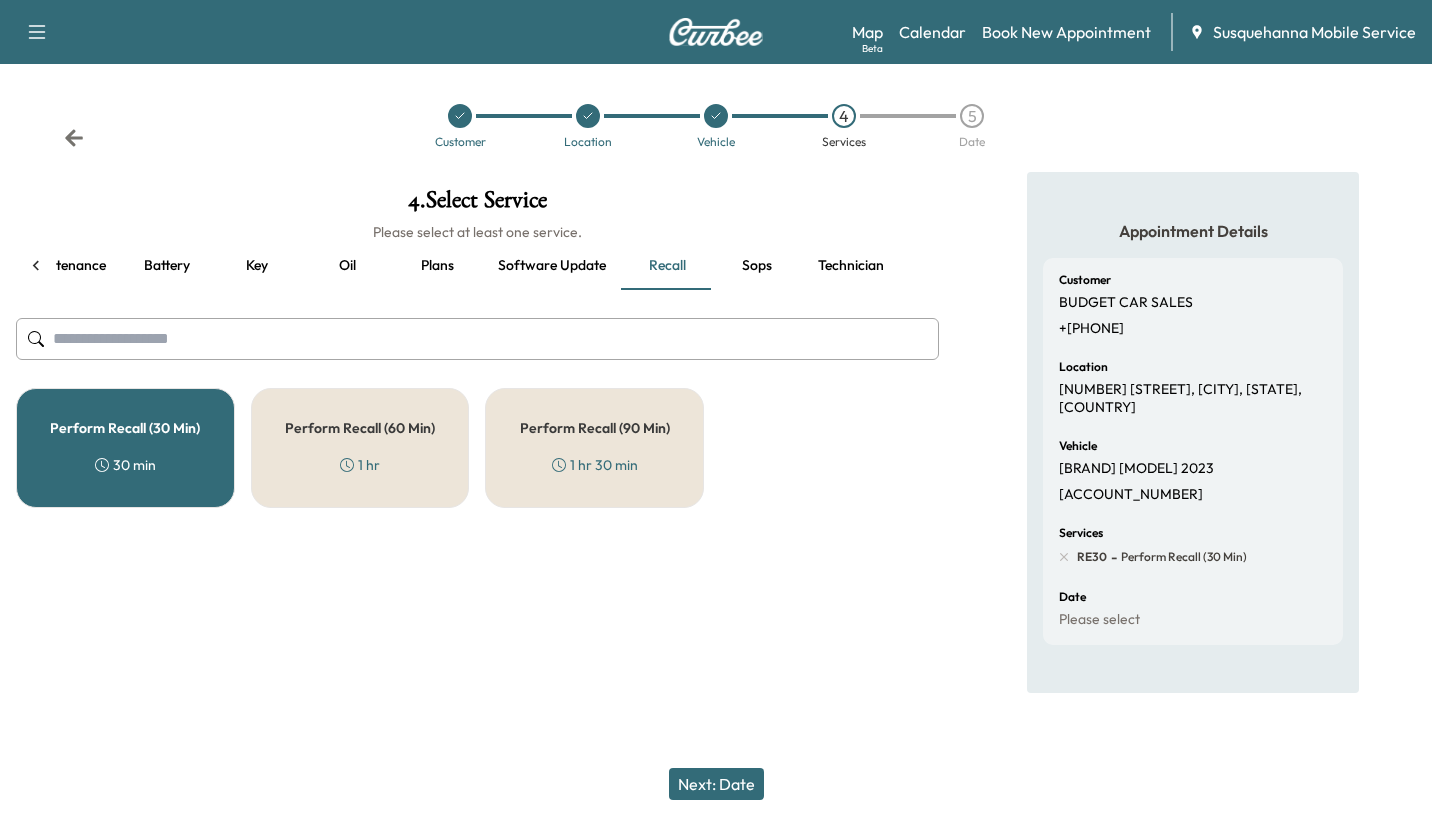 click on "Technician" at bounding box center [851, 266] 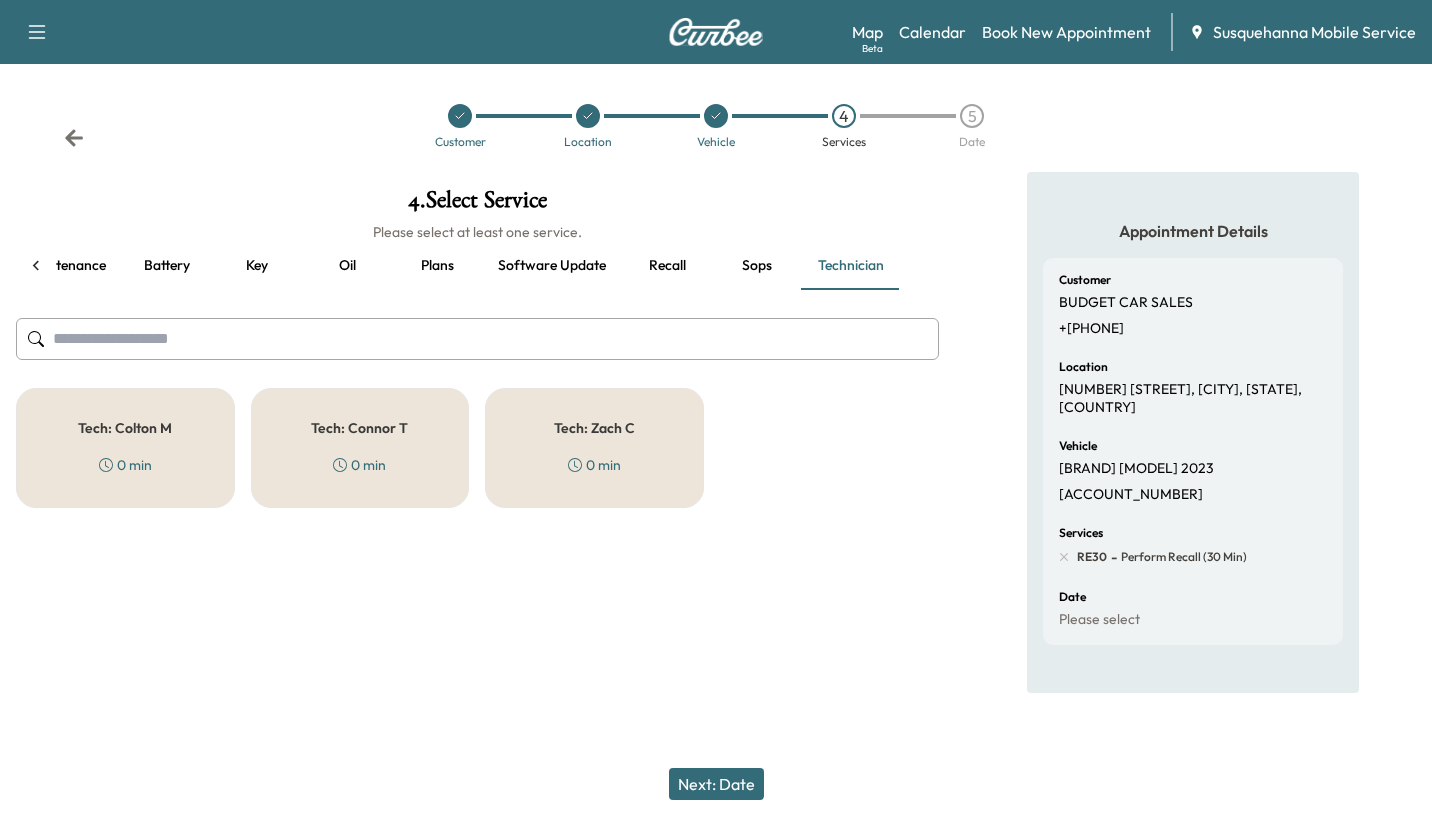 click on "Tech: [FIRST] [LAST] 0 min" at bounding box center [125, 448] 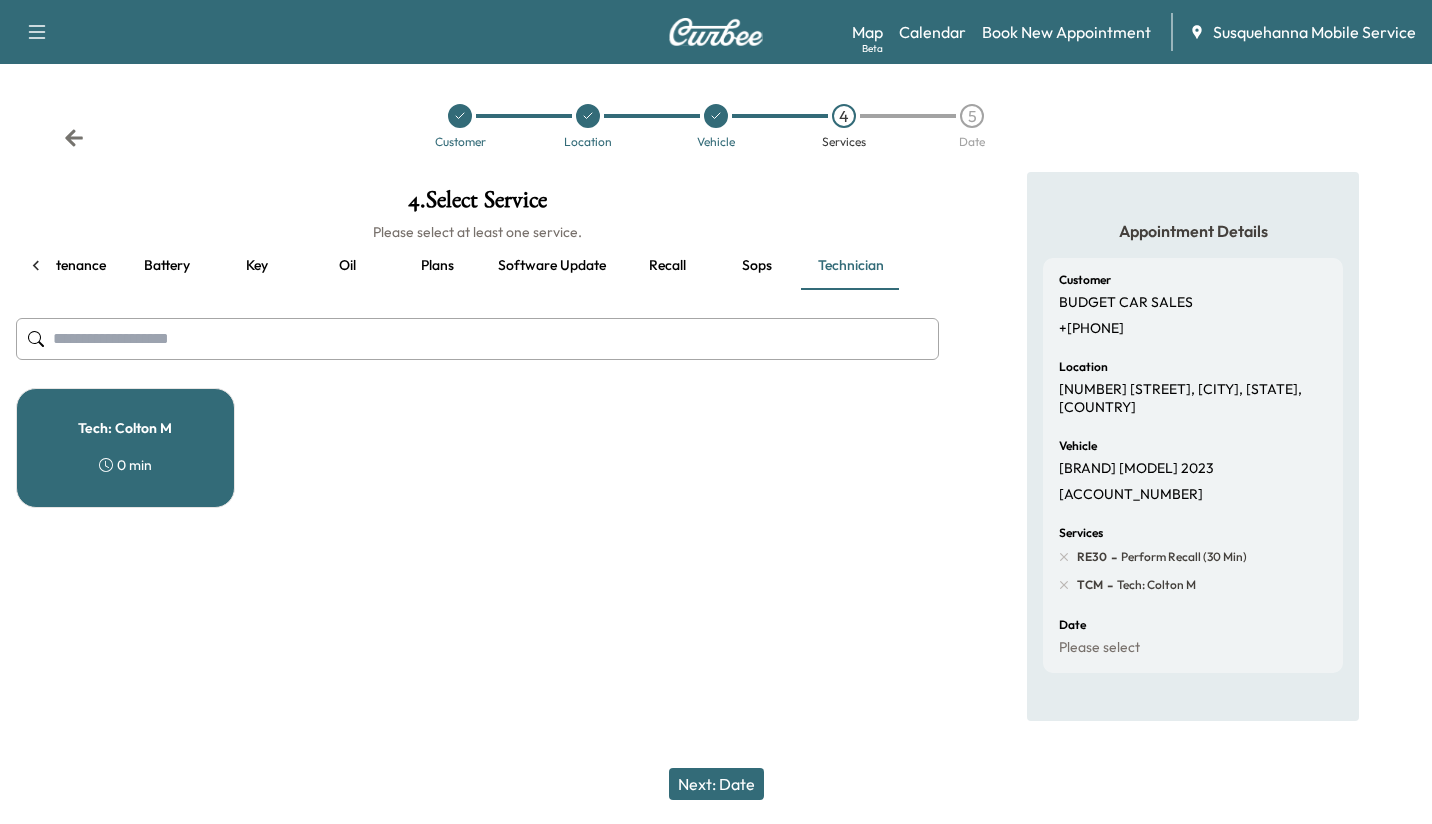 click on "Next: Date" at bounding box center [716, 784] 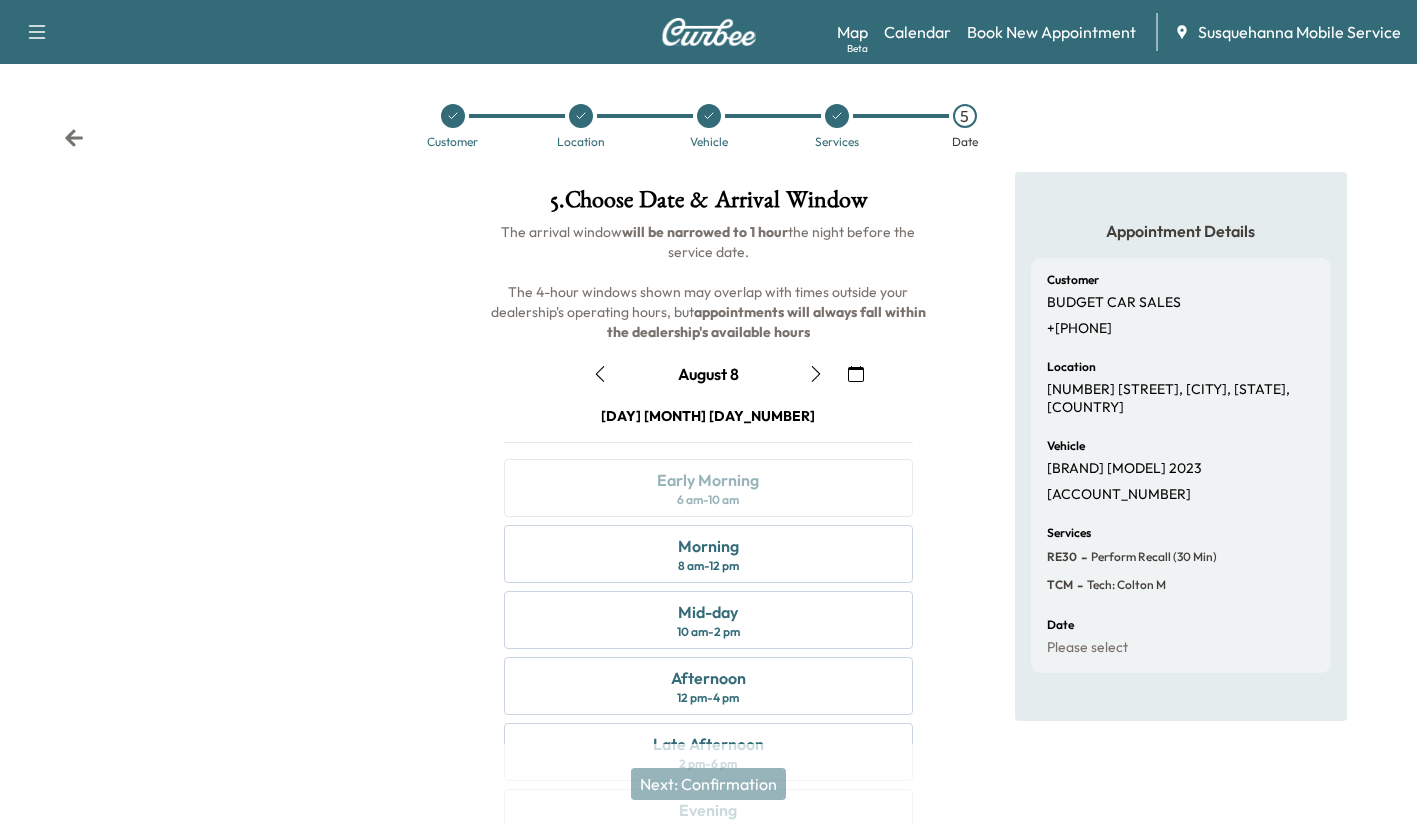 click 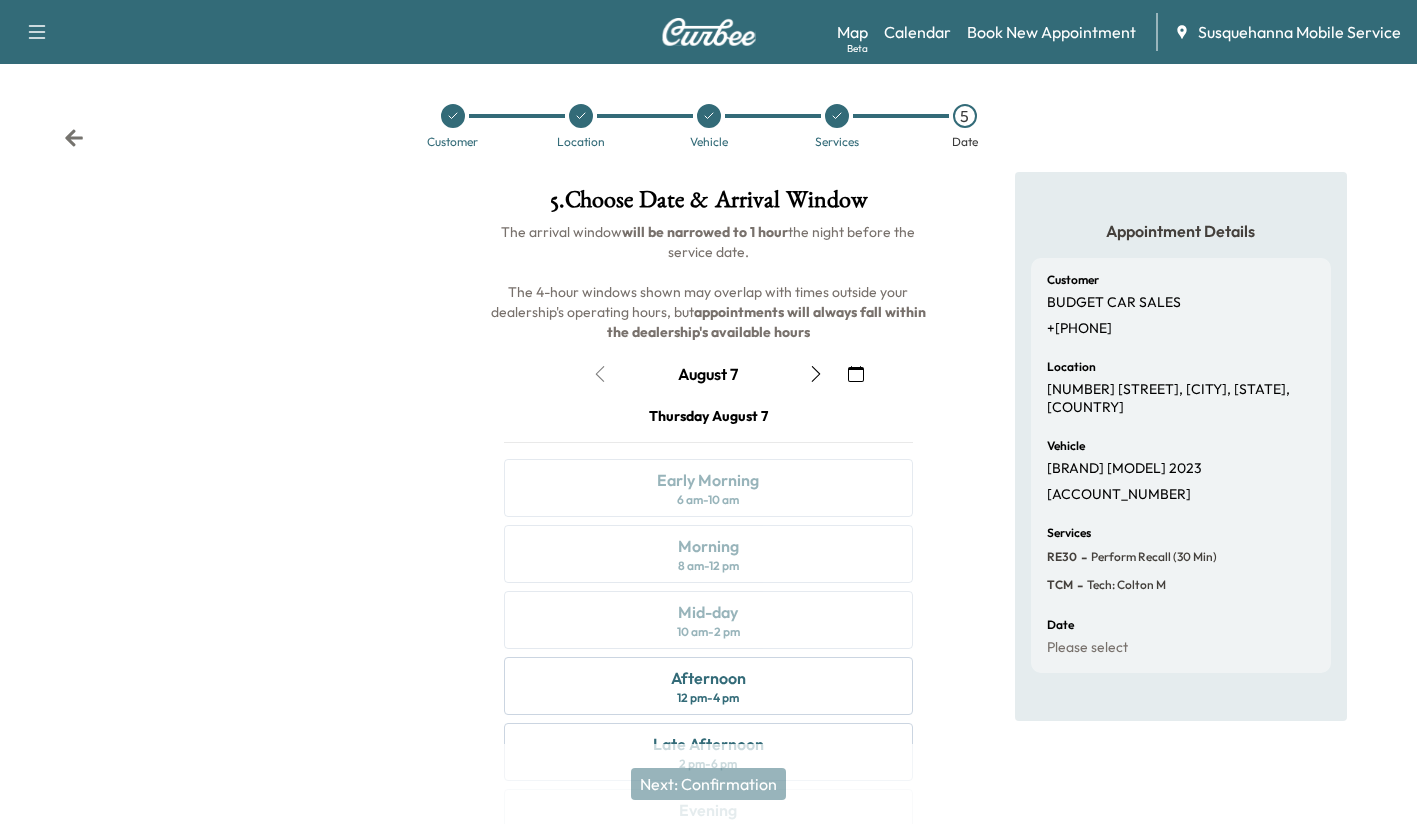click on "Afternoon [TIME]  -  [TIME]" at bounding box center (708, 686) 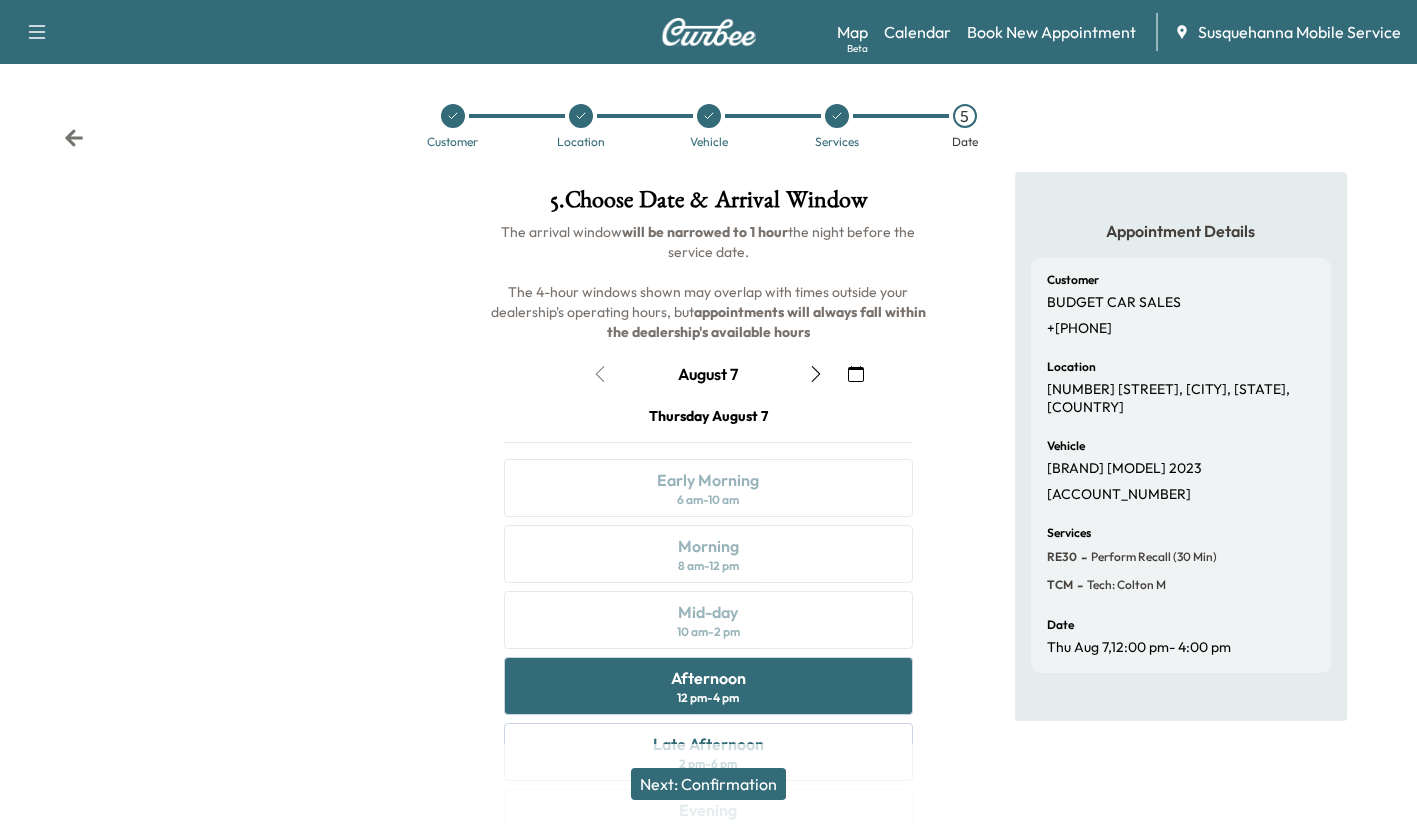 click on "Next: Confirmation" at bounding box center [708, 784] 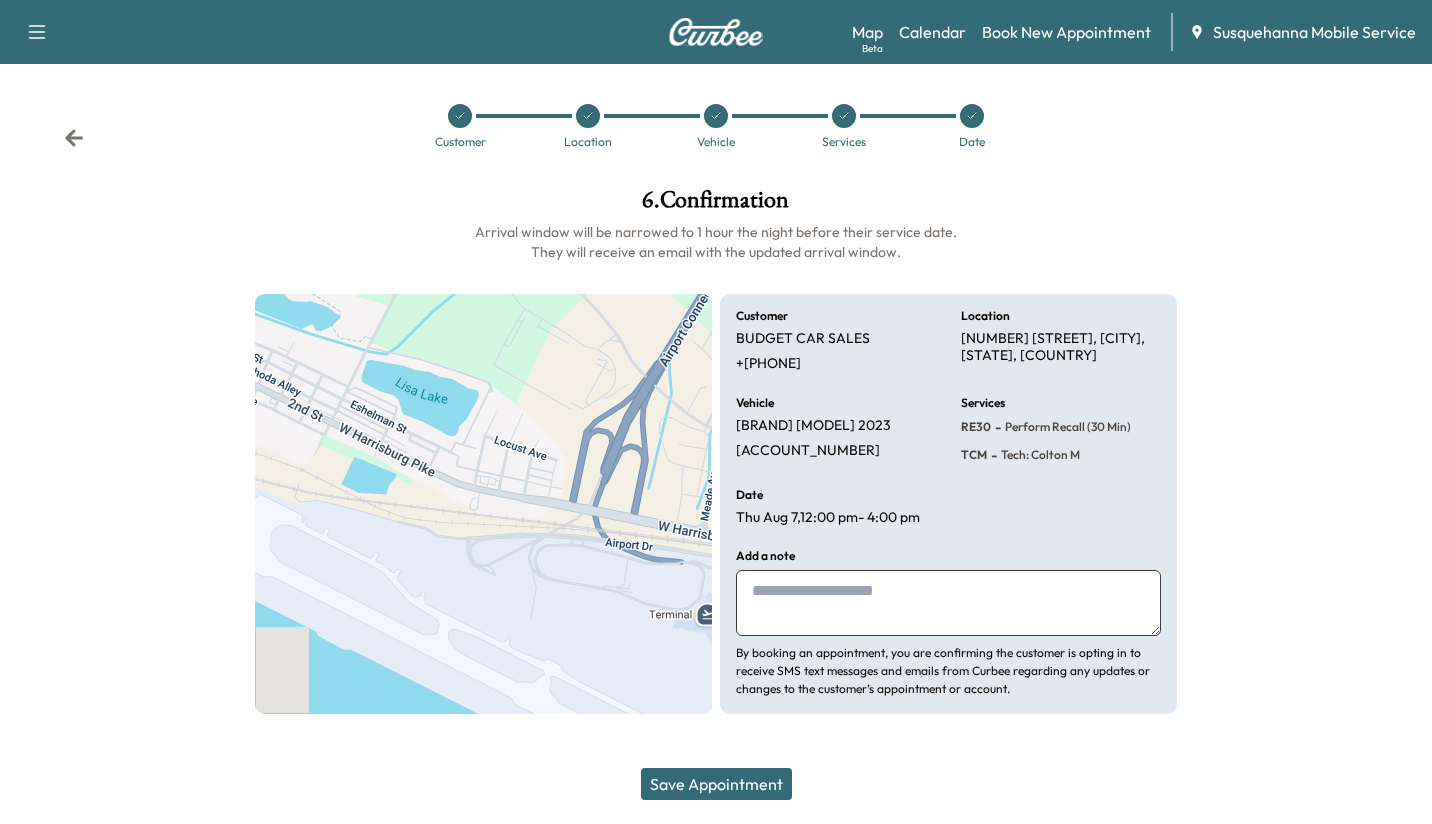 click on "Save Appointment" at bounding box center [716, 784] 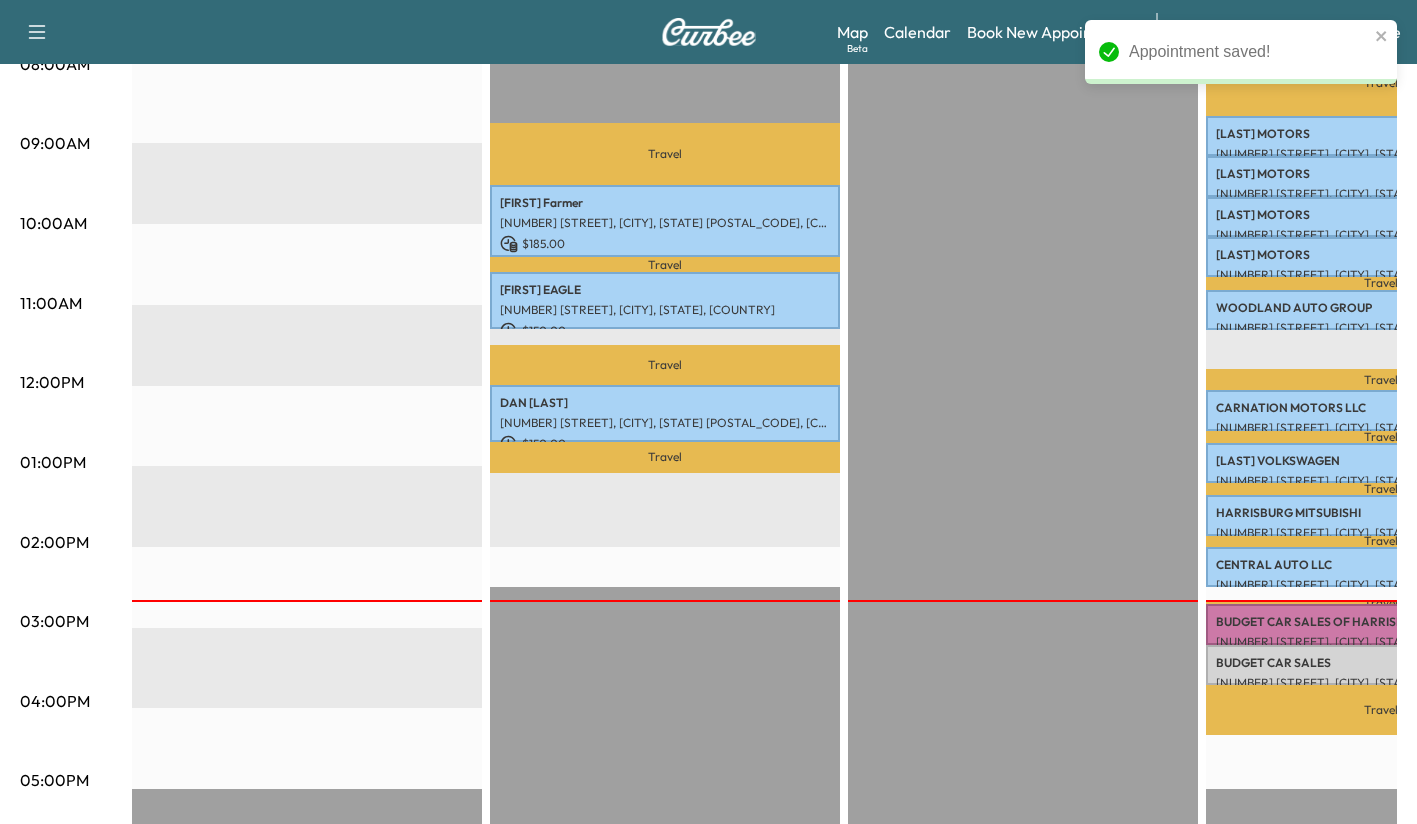 scroll, scrollTop: 569, scrollLeft: 0, axis: vertical 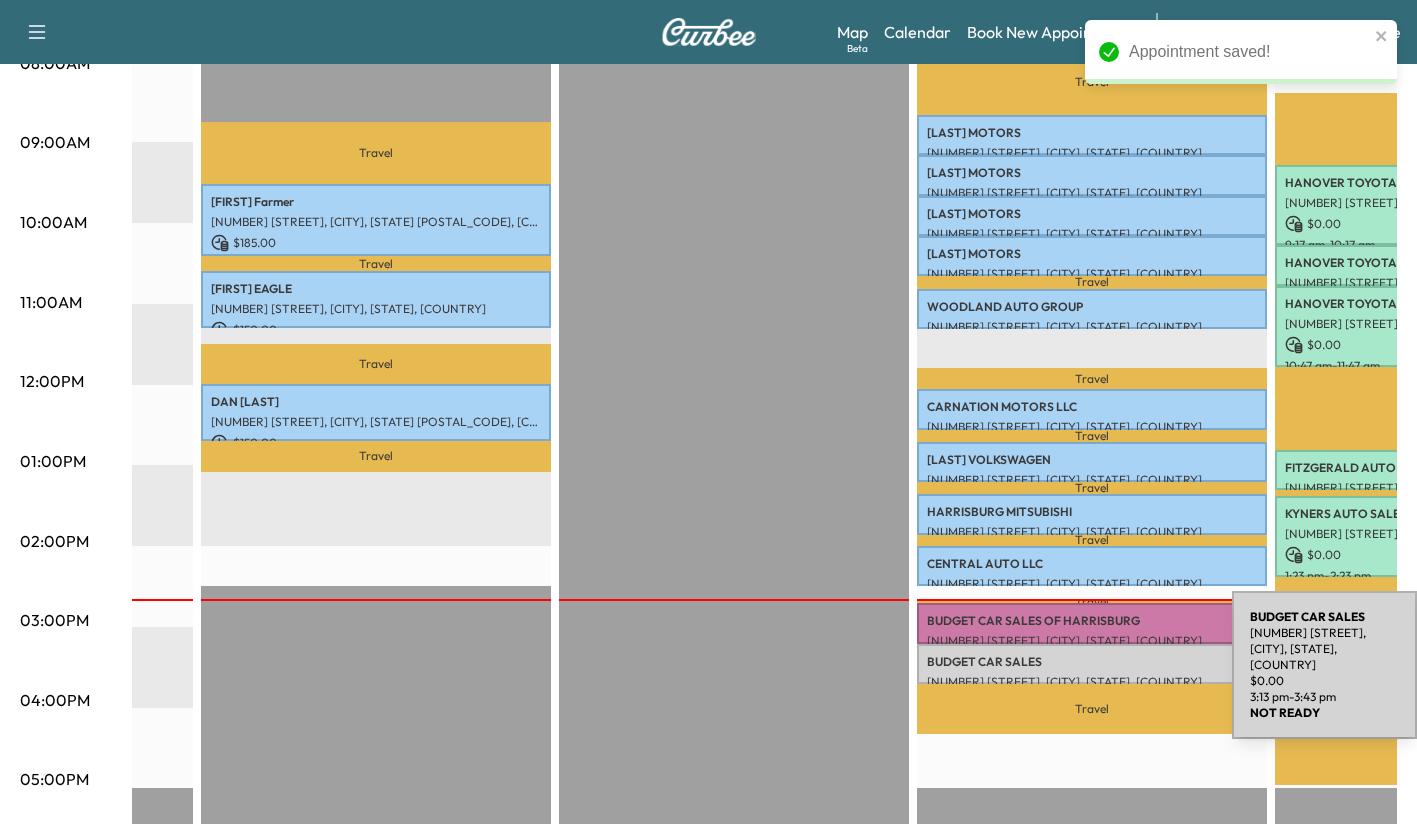 click on "BUDGET   CAR SALES [NUMBER] [STREET], [CITY], [STATE], [COUNTRY]   $ 0.00 [TIME]  -  [TIME]" at bounding box center [1092, 664] 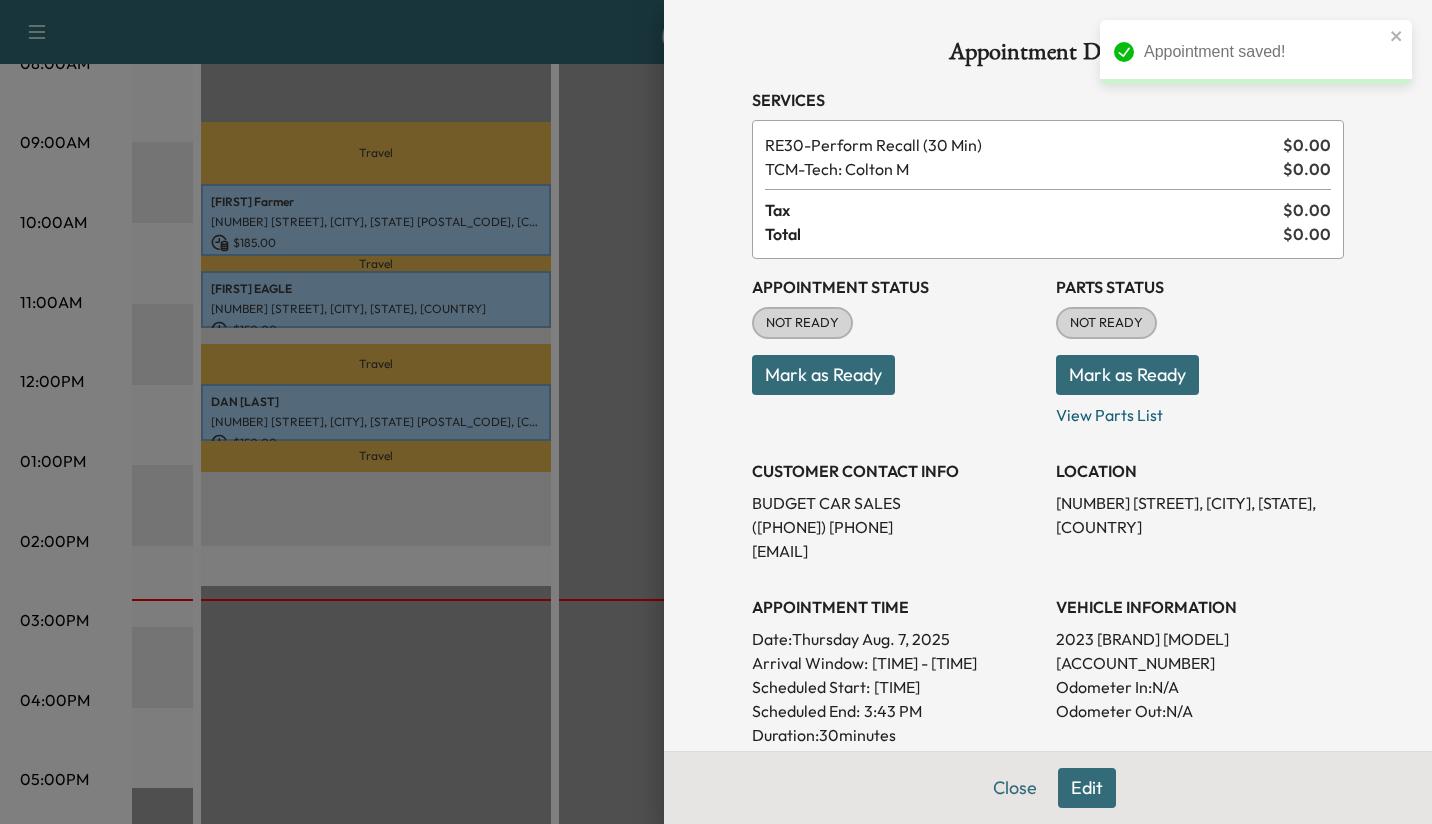 click on "Mark as Ready" at bounding box center [1127, 375] 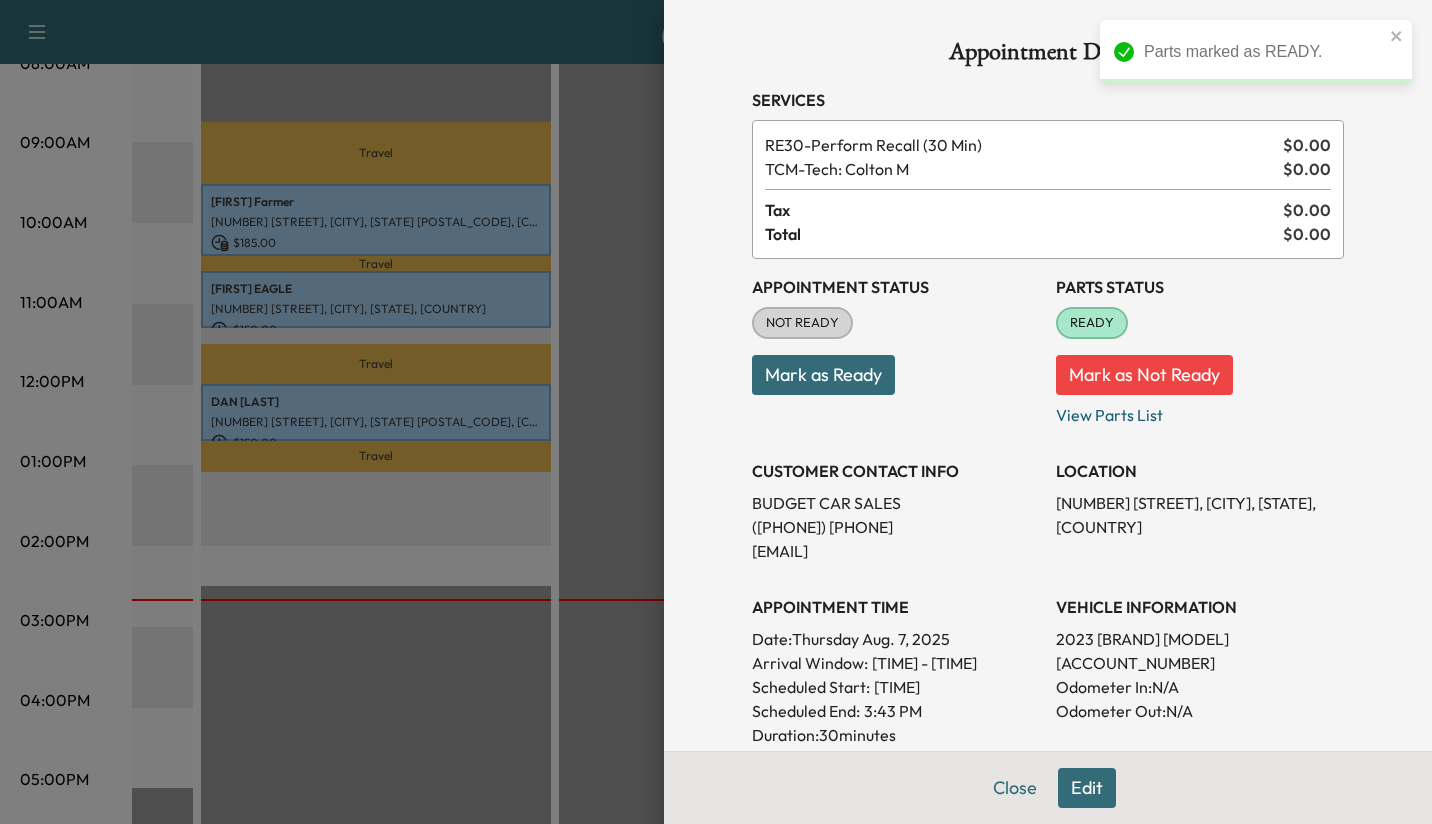 click on "Mark as Ready" at bounding box center (823, 375) 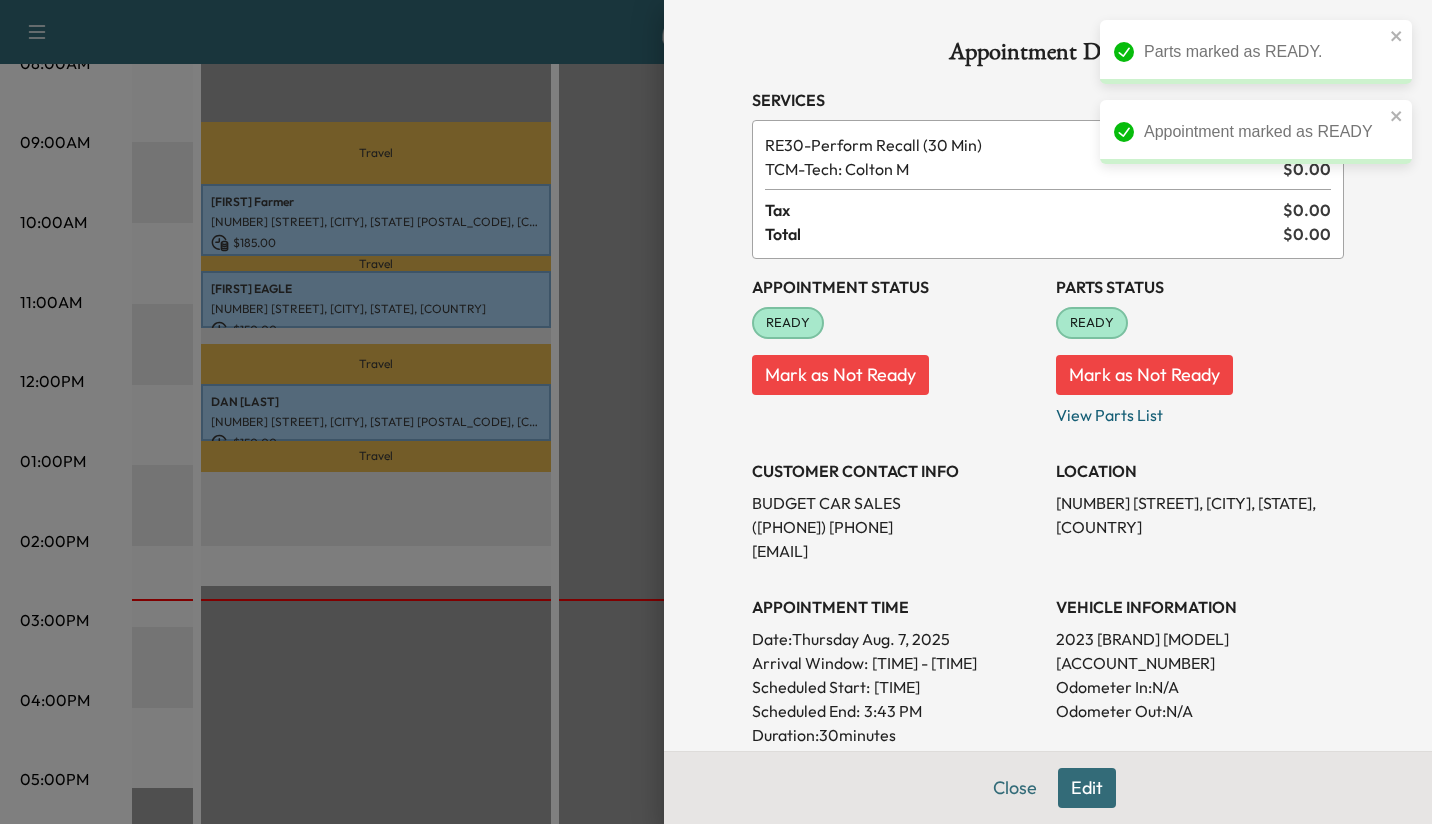 click on "Close" at bounding box center (1015, 788) 